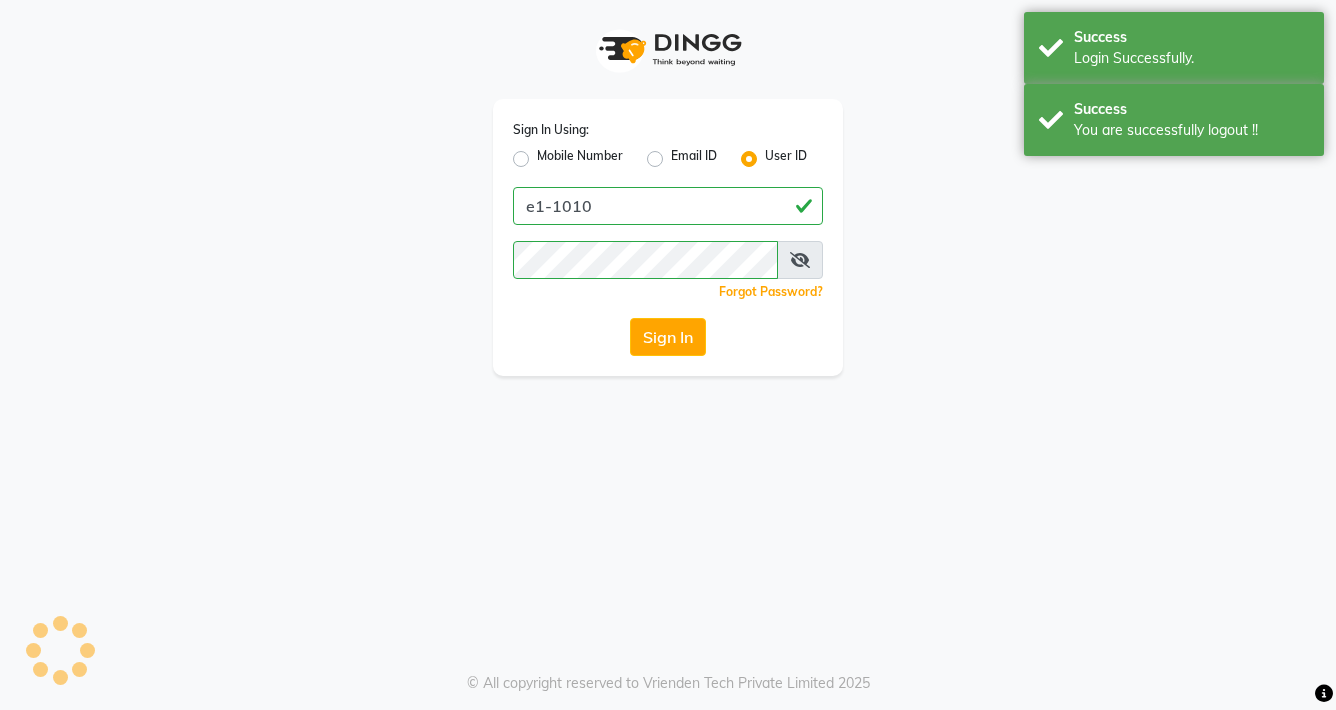 scroll, scrollTop: 0, scrollLeft: 0, axis: both 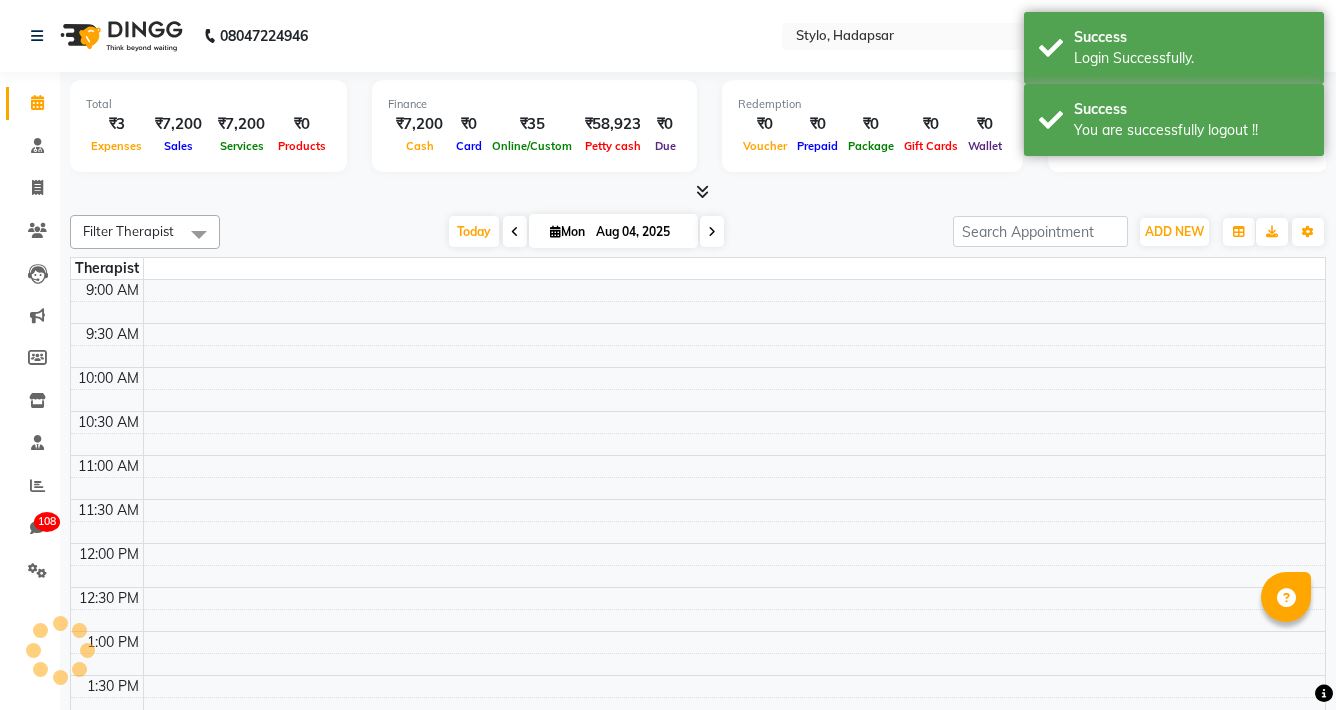 select on "en" 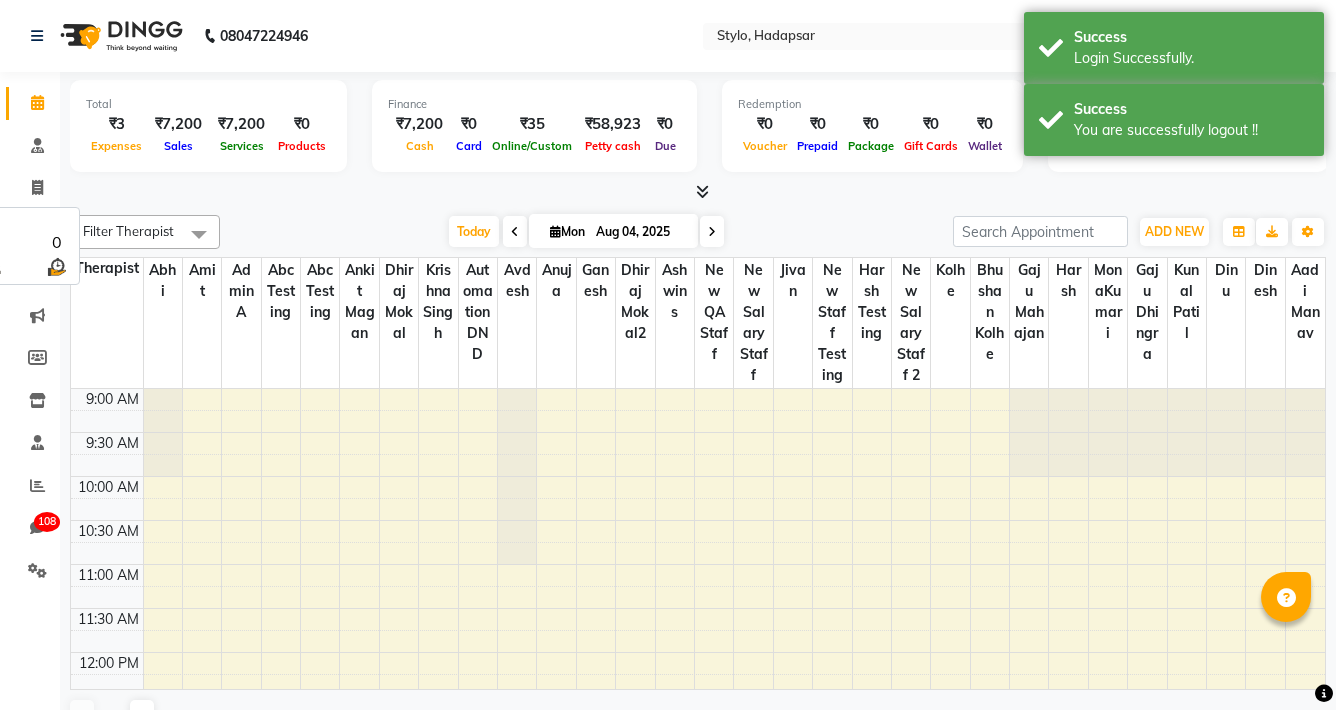 scroll, scrollTop: 0, scrollLeft: 0, axis: both 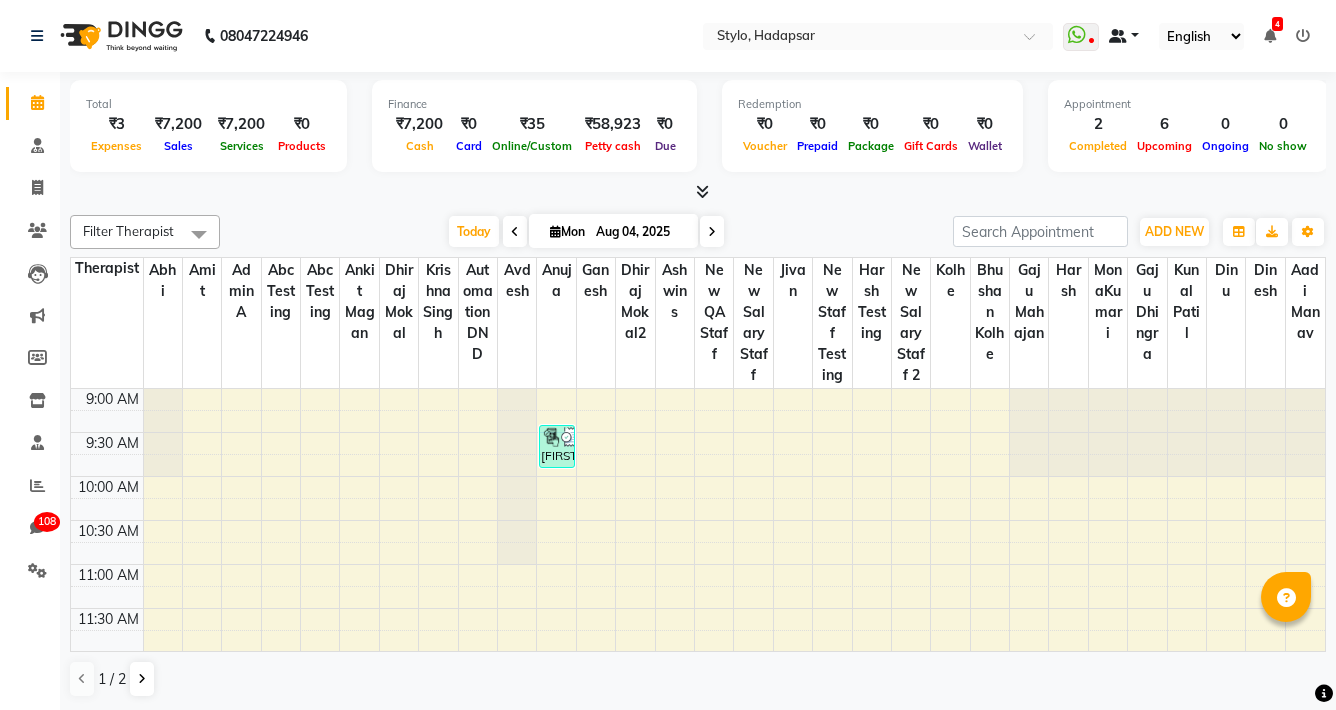 click at bounding box center [1124, 36] 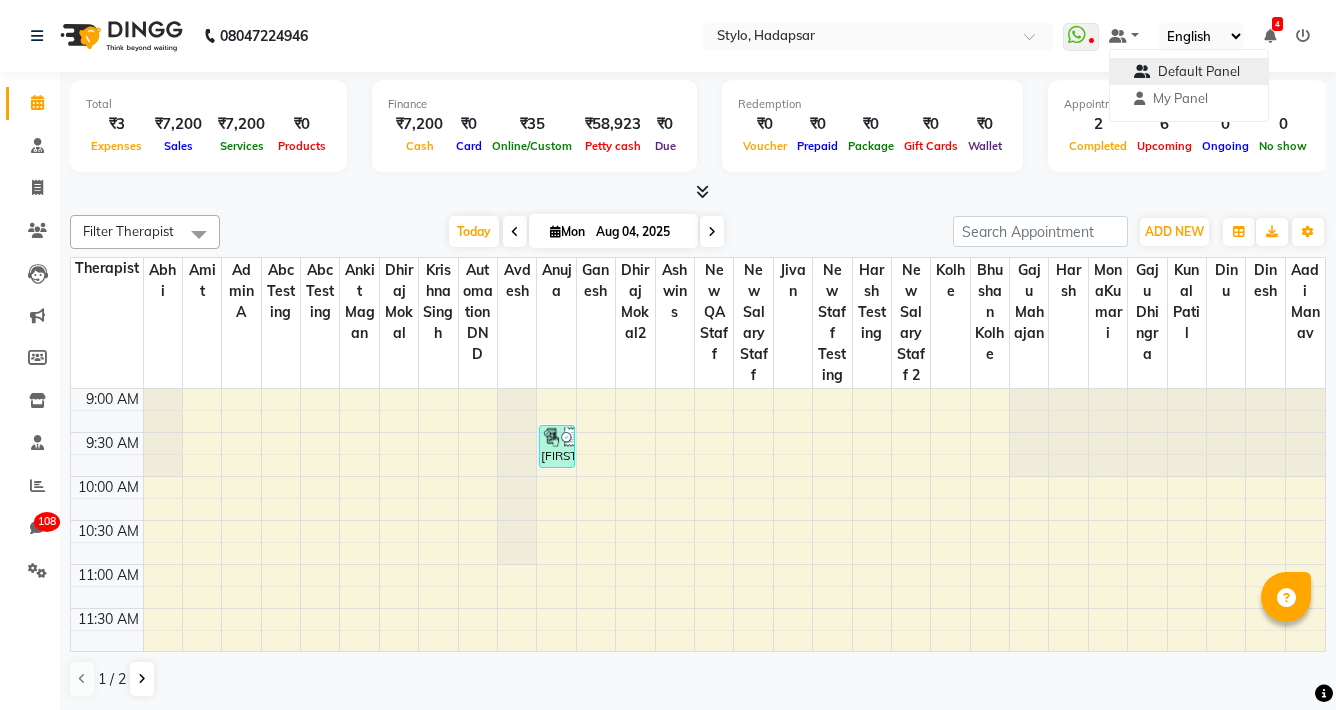 click on "Default Panel" at bounding box center (1199, 71) 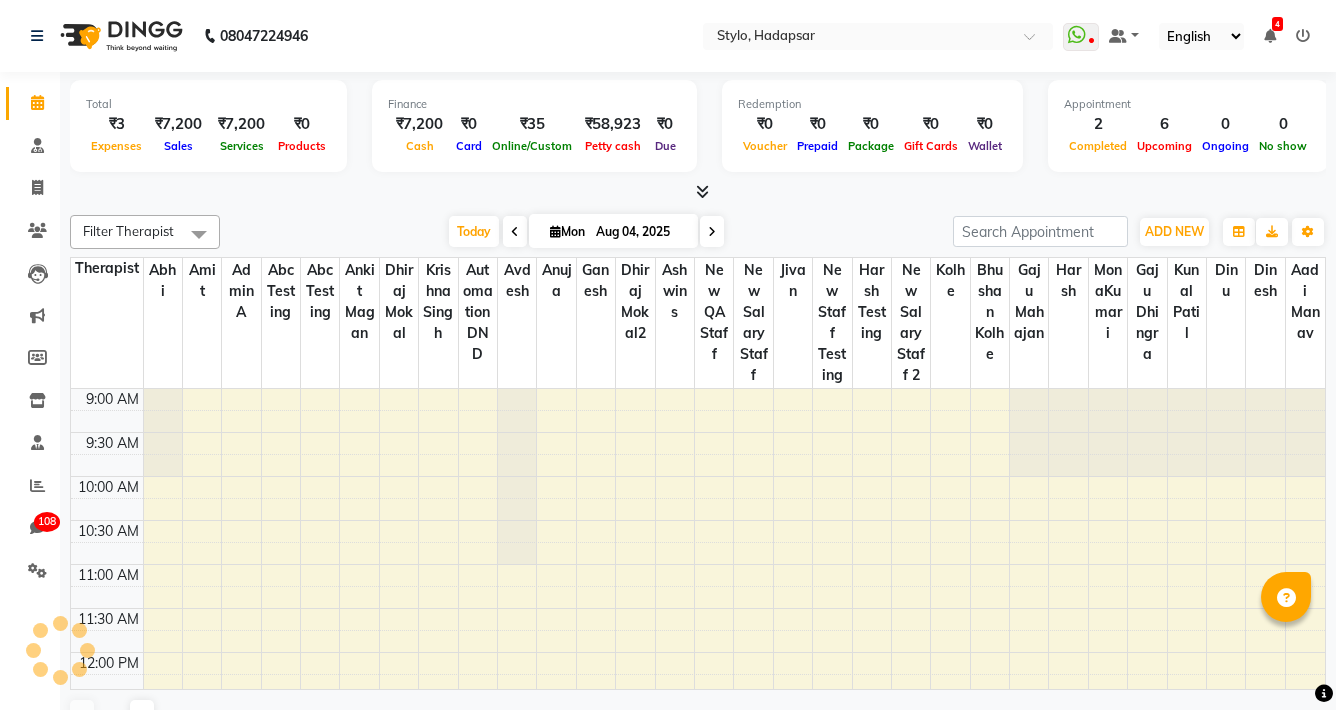 scroll, scrollTop: 0, scrollLeft: 0, axis: both 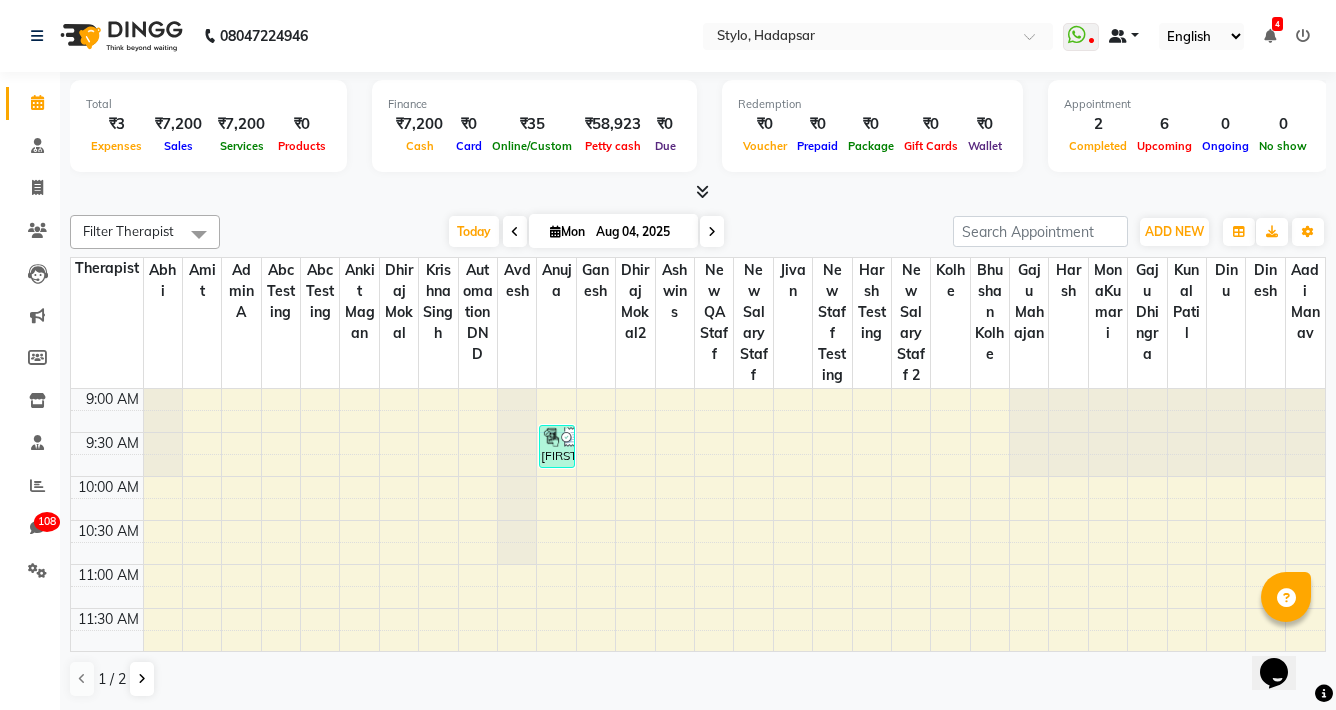 click at bounding box center (1124, 36) 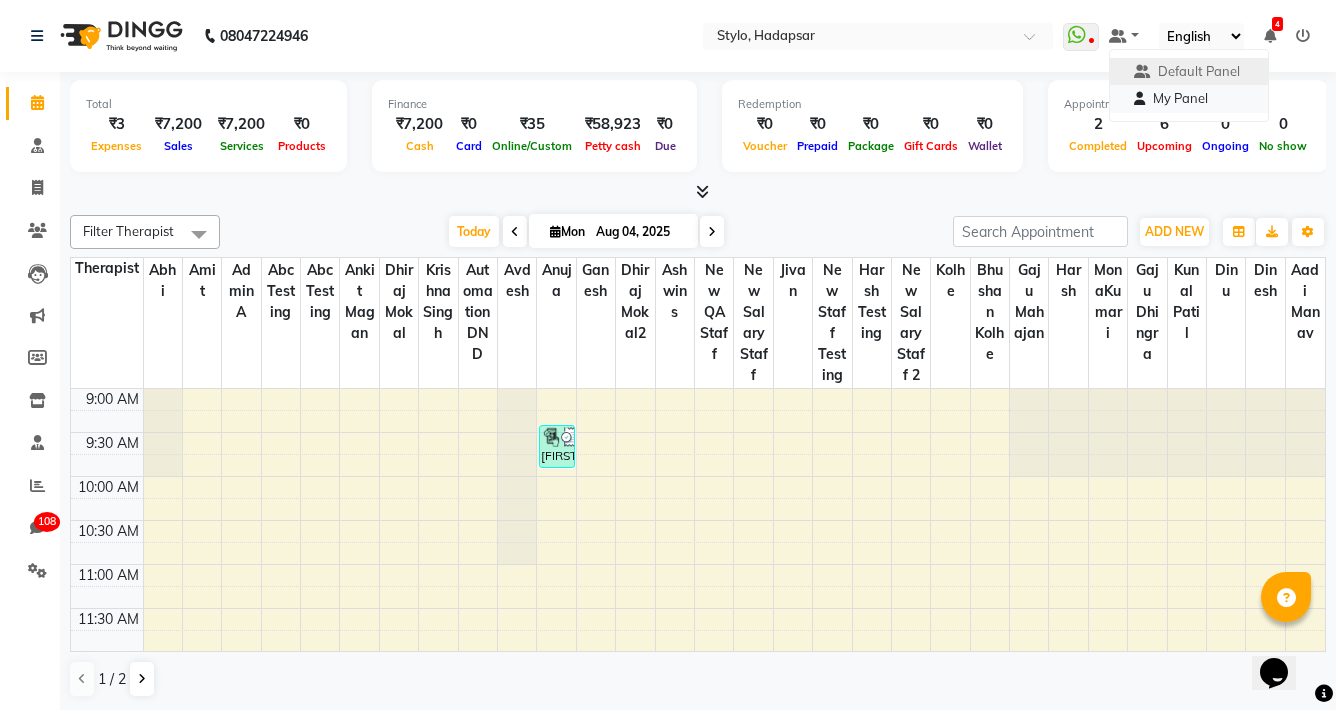 click at bounding box center (1139, 98) 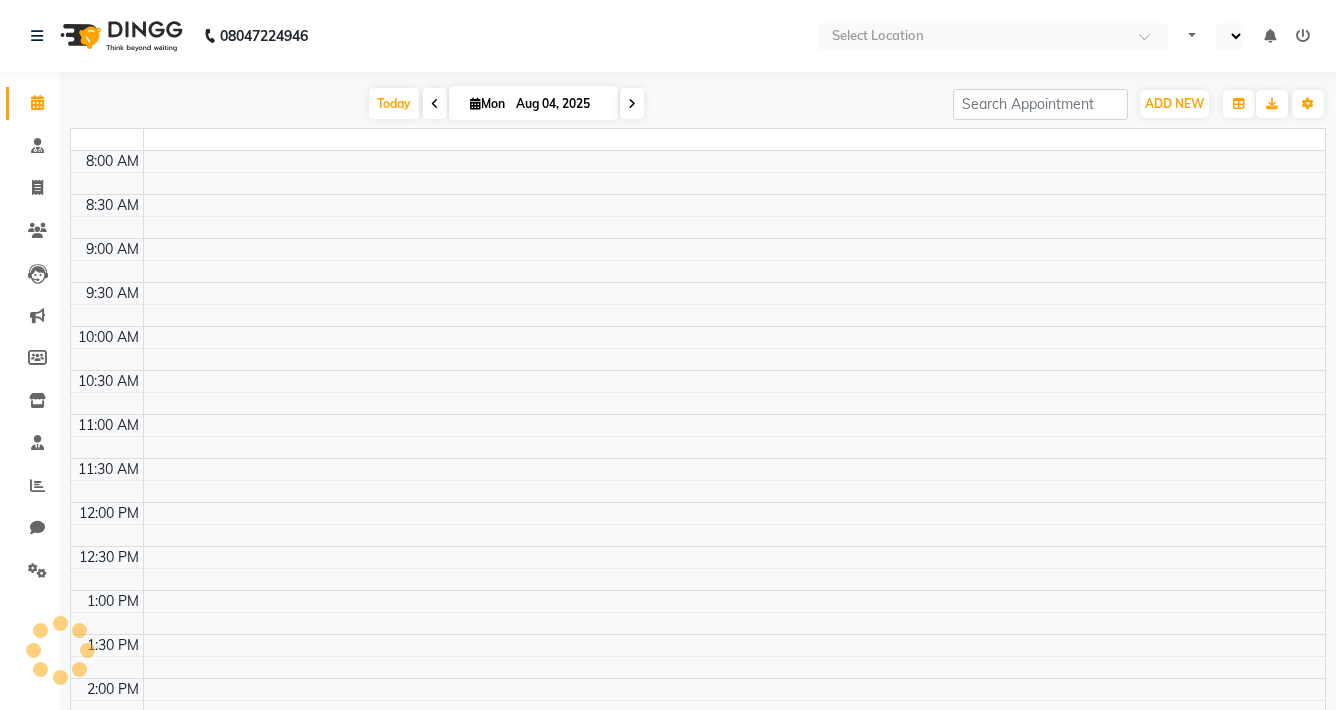 scroll, scrollTop: 0, scrollLeft: 0, axis: both 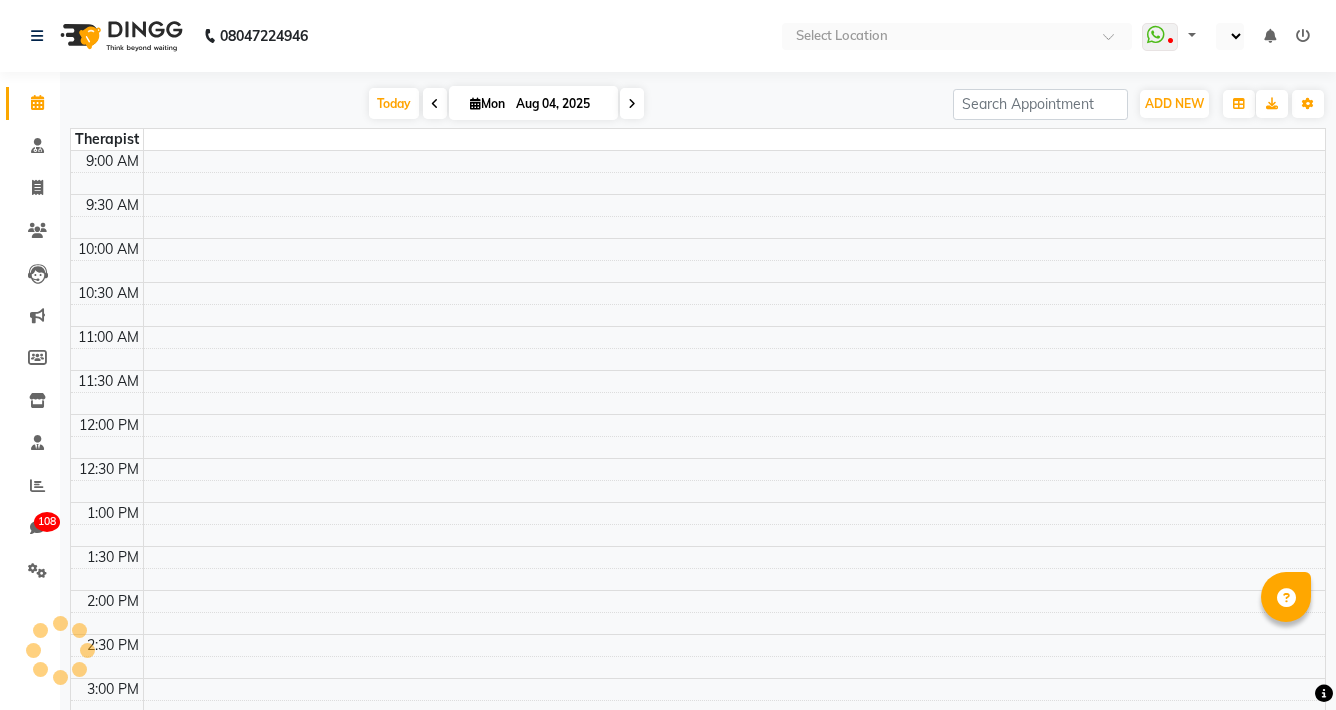 select on "en" 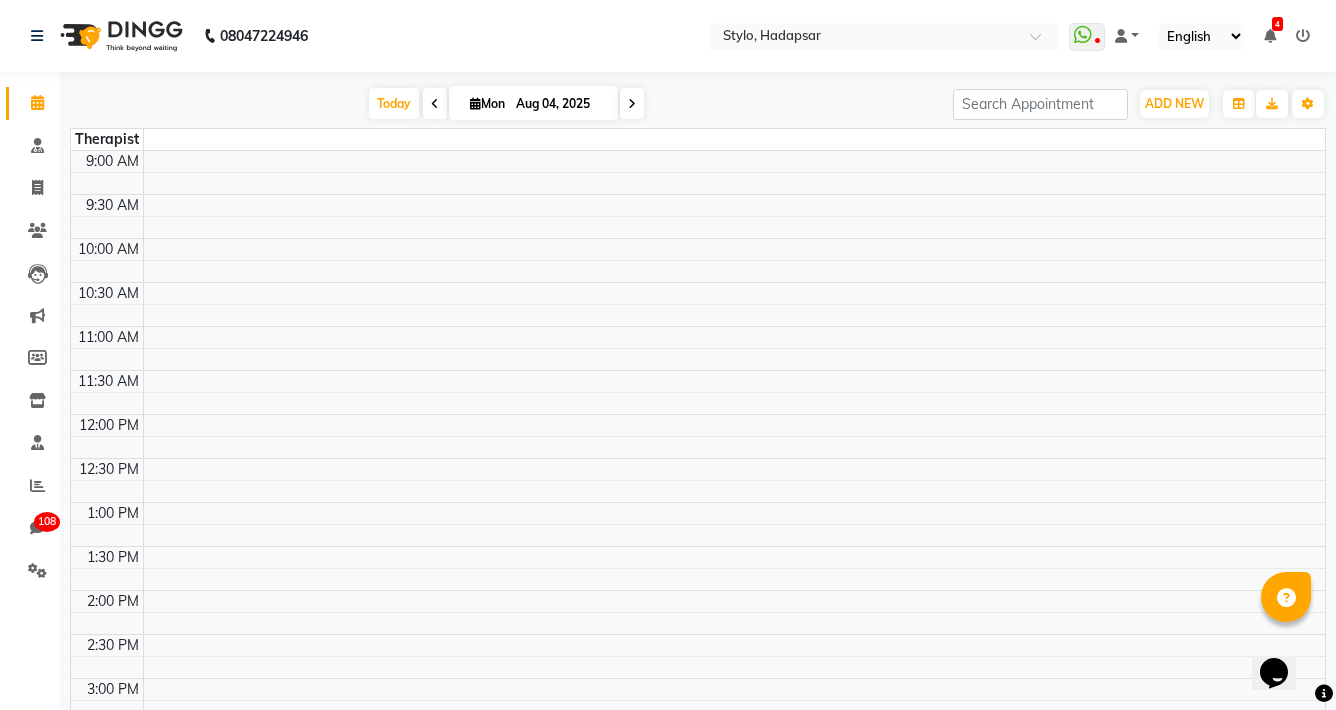 scroll, scrollTop: 0, scrollLeft: 0, axis: both 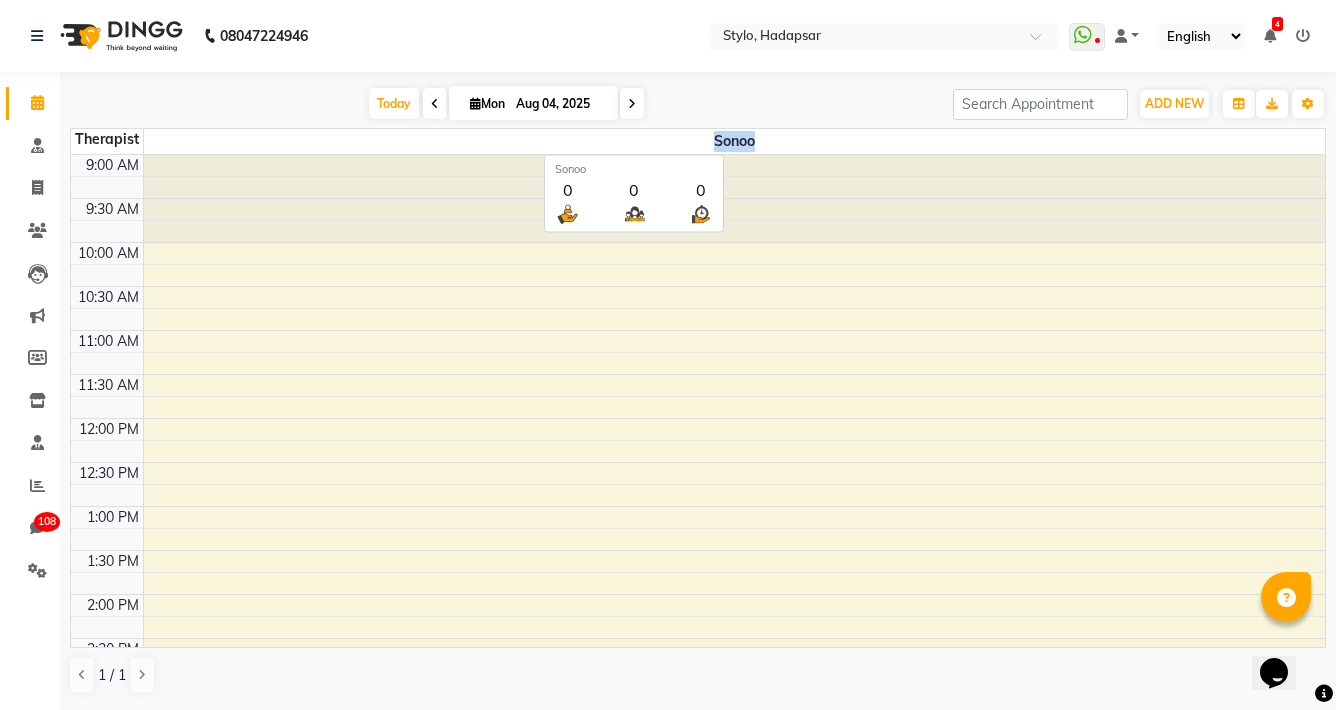 drag, startPoint x: 758, startPoint y: 144, endPoint x: 703, endPoint y: 145, distance: 55.00909 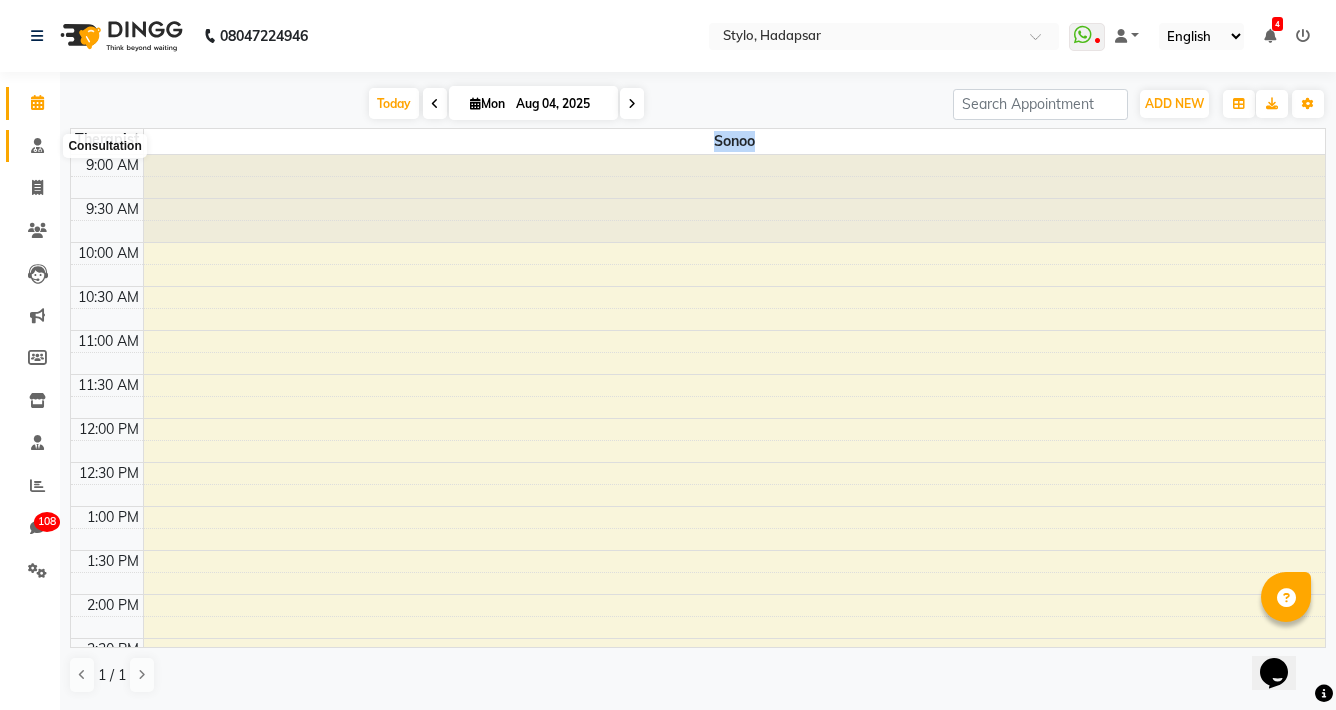 click 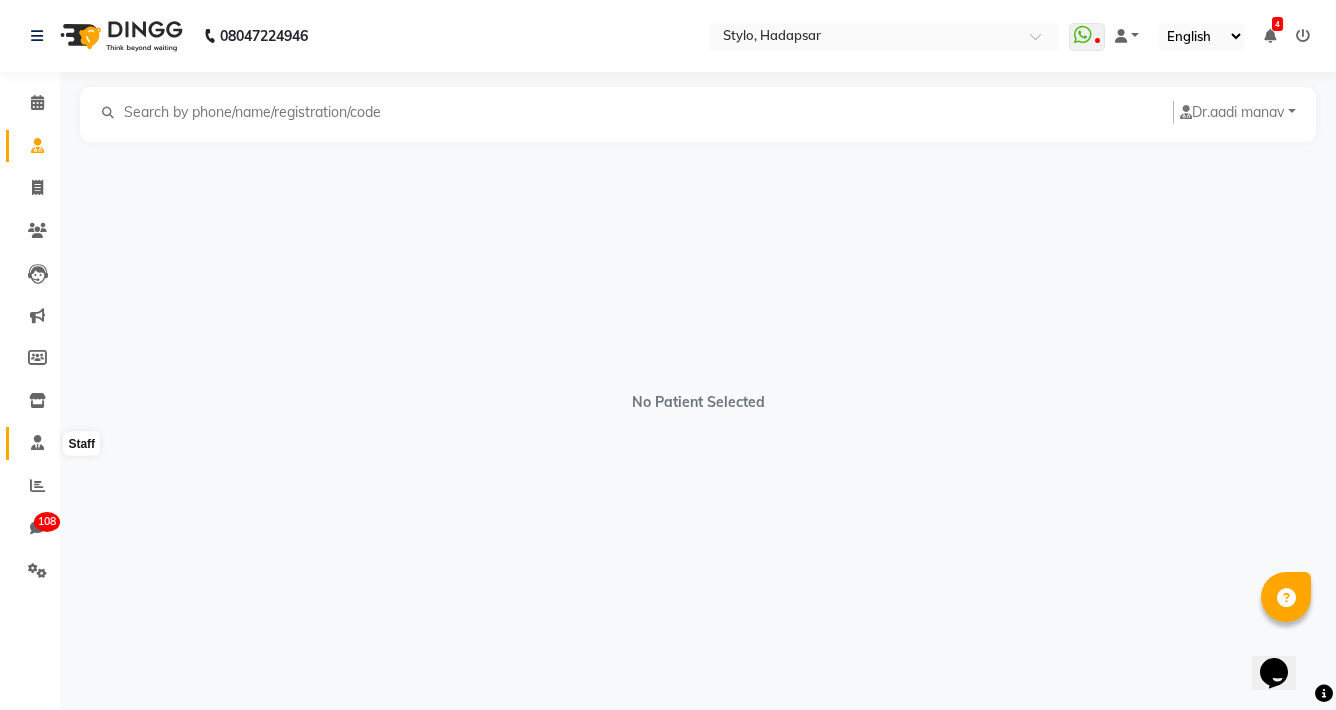 click 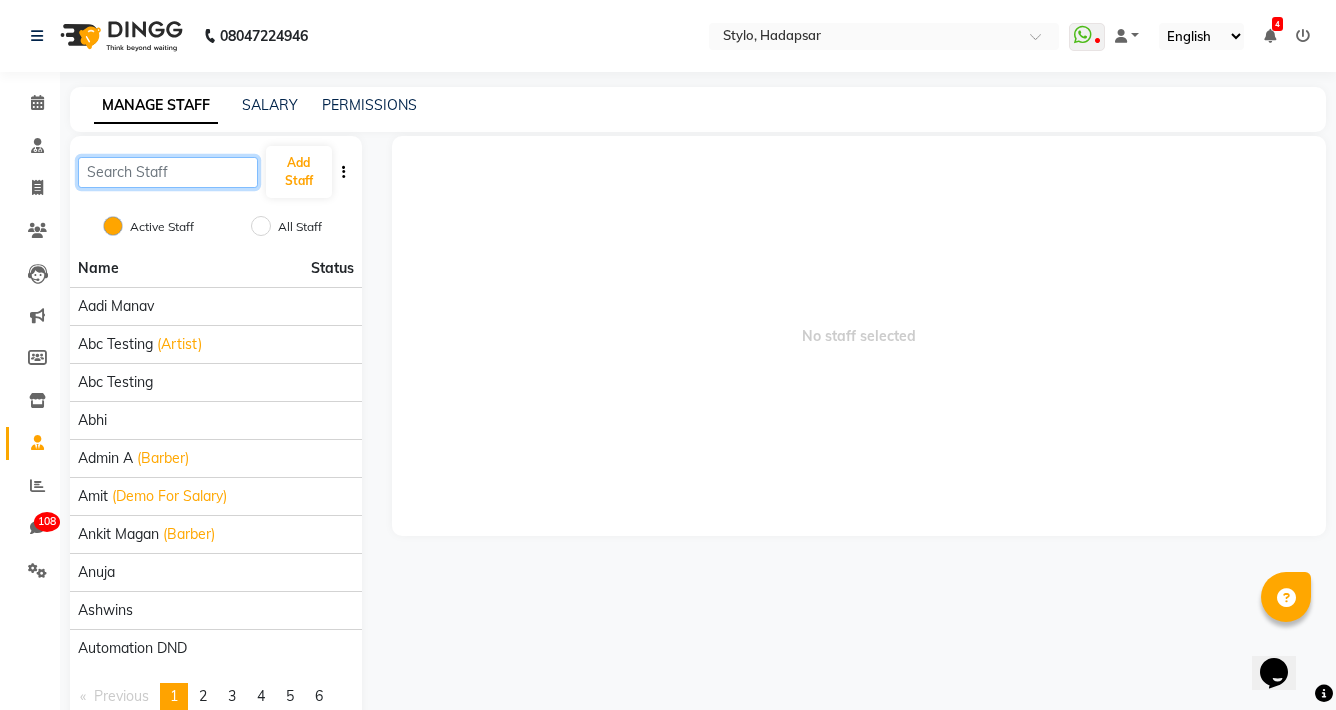 click 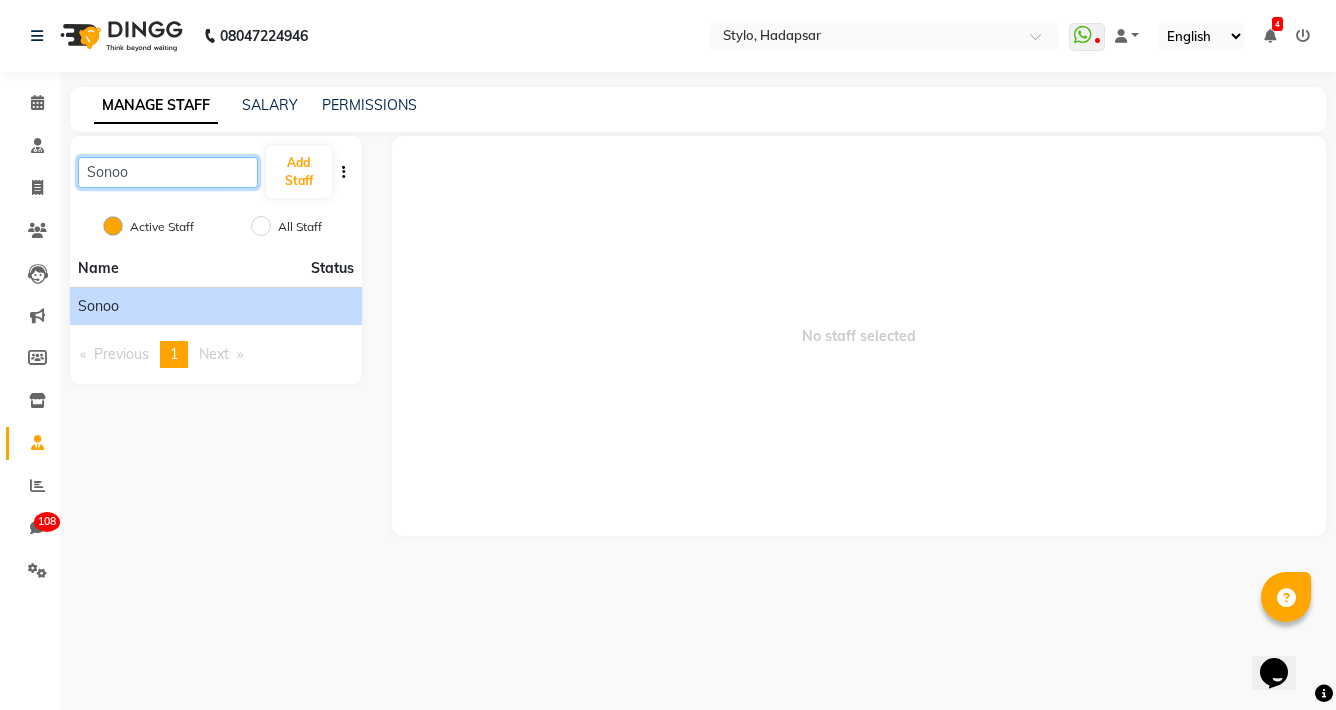 type on "Sonoo" 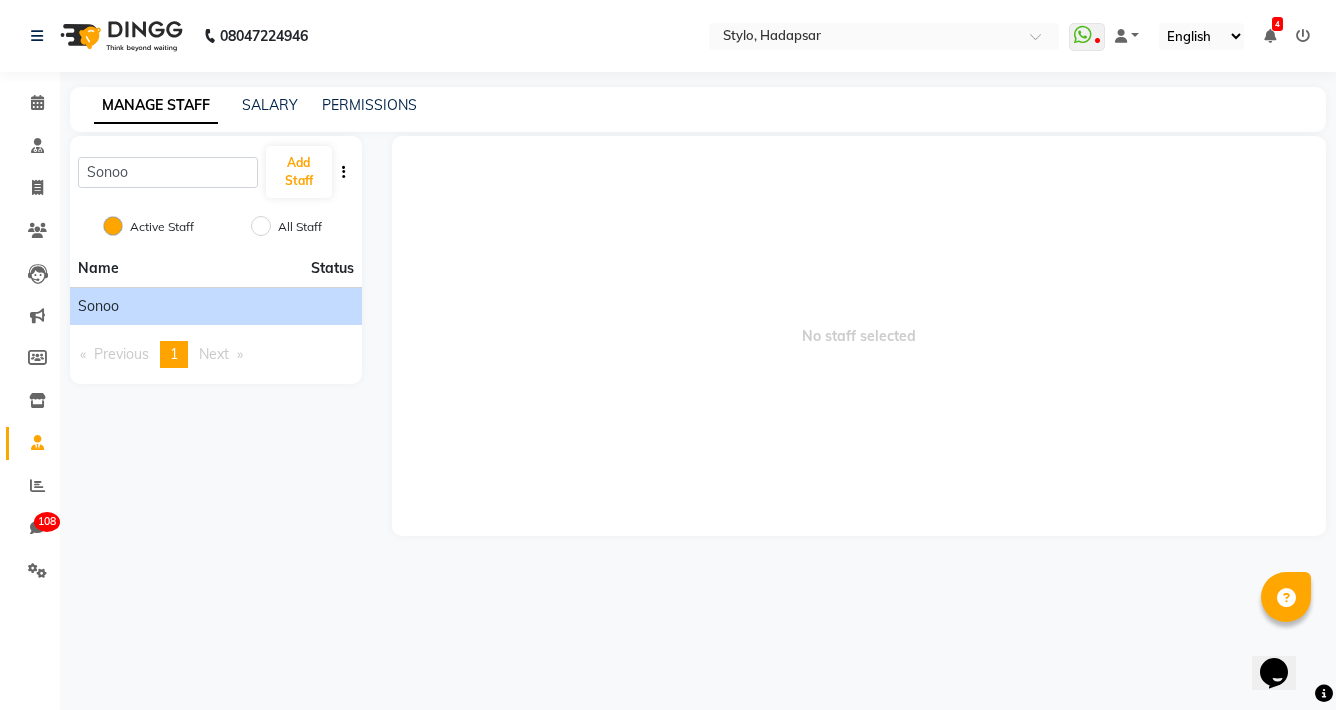 click on "Sonoo" 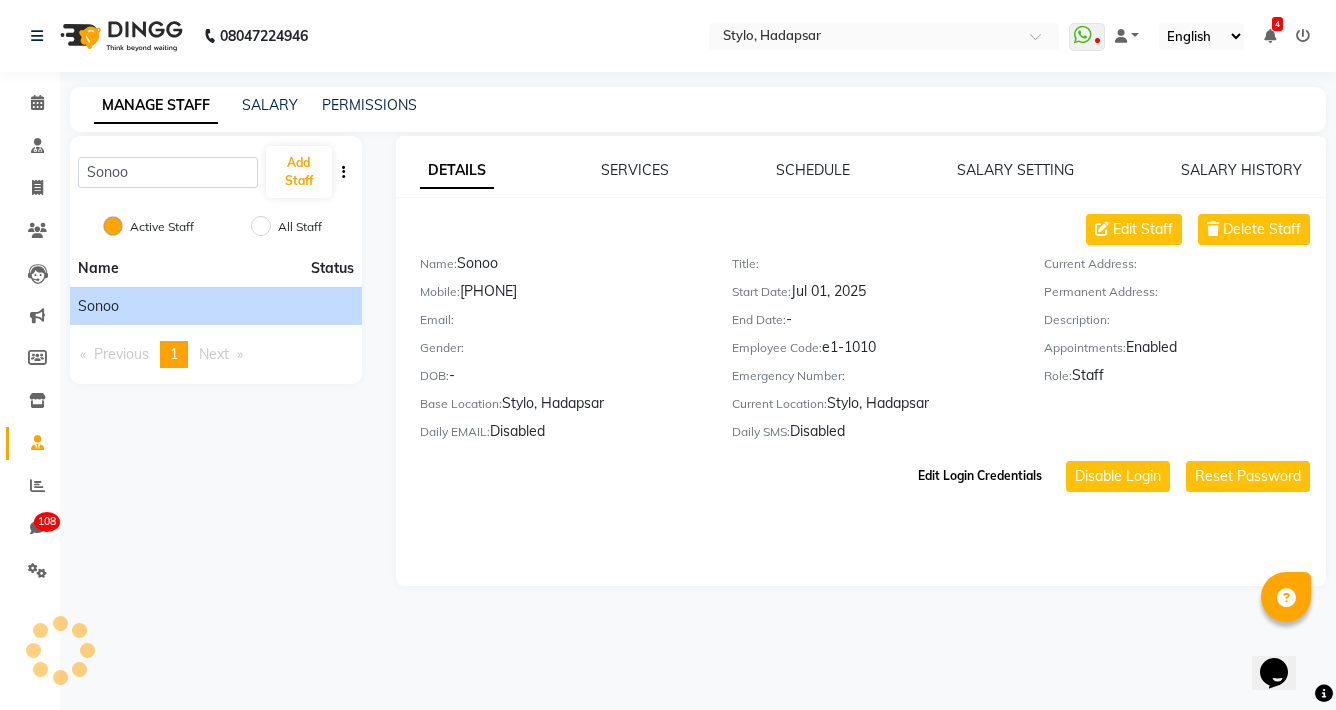 click on "Edit Login Credentials" 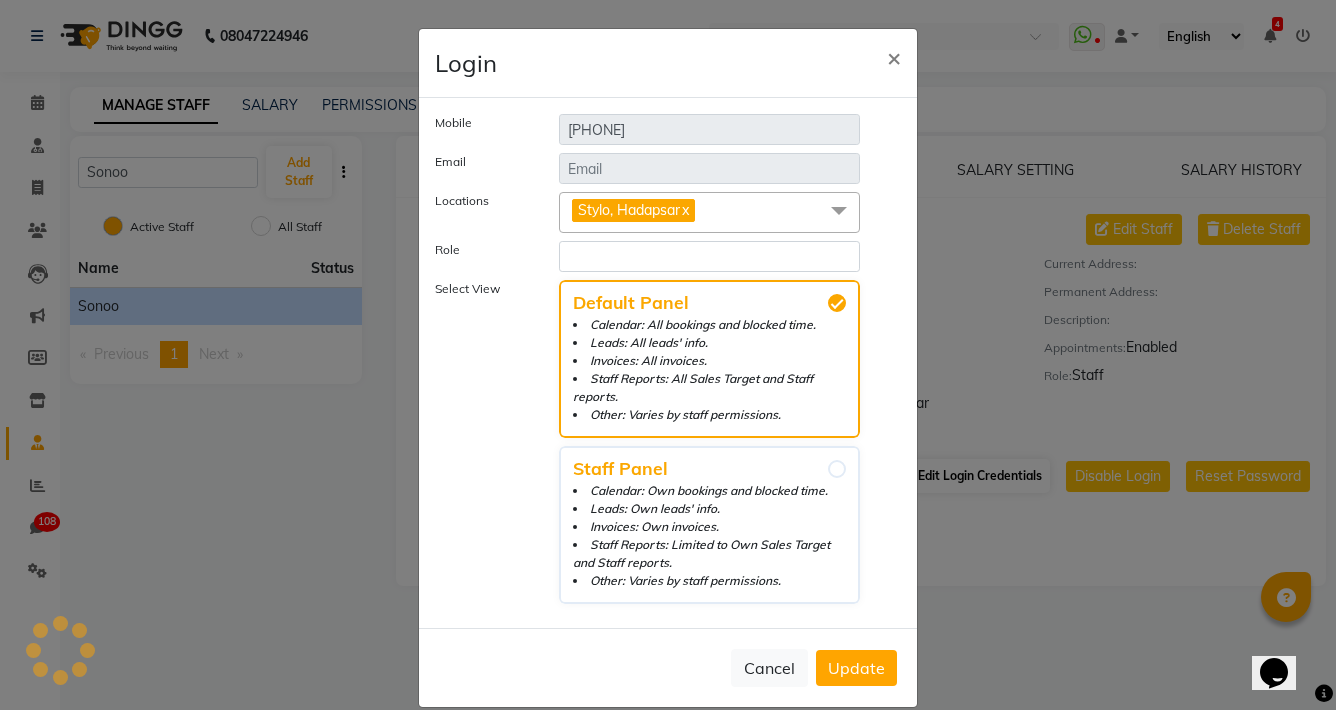 select on "3" 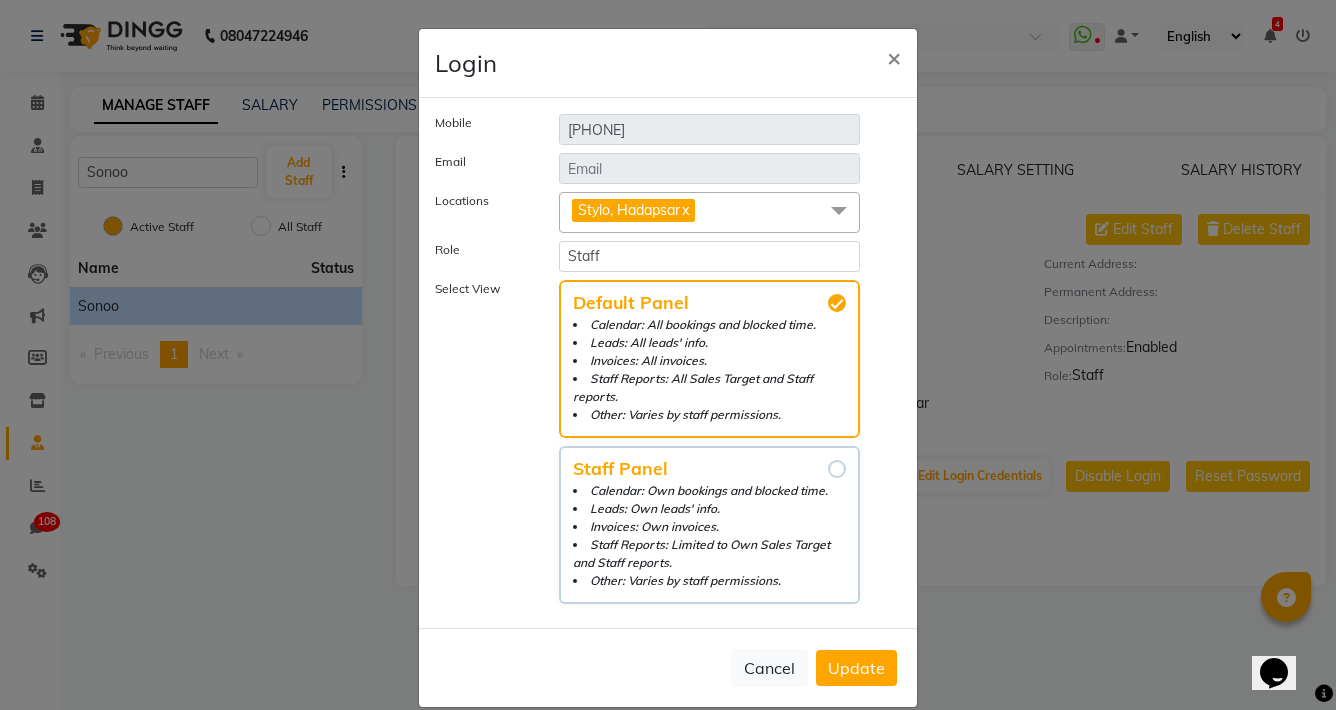 click on "Staff Panel Calendar: Own bookings and blocked time. Leads: Own leads' info. Invoices: Own invoices. Staff Reports: Limited to Own Sales Target and Staff reports. Other: Varies by staff permissions." at bounding box center [837, 469] 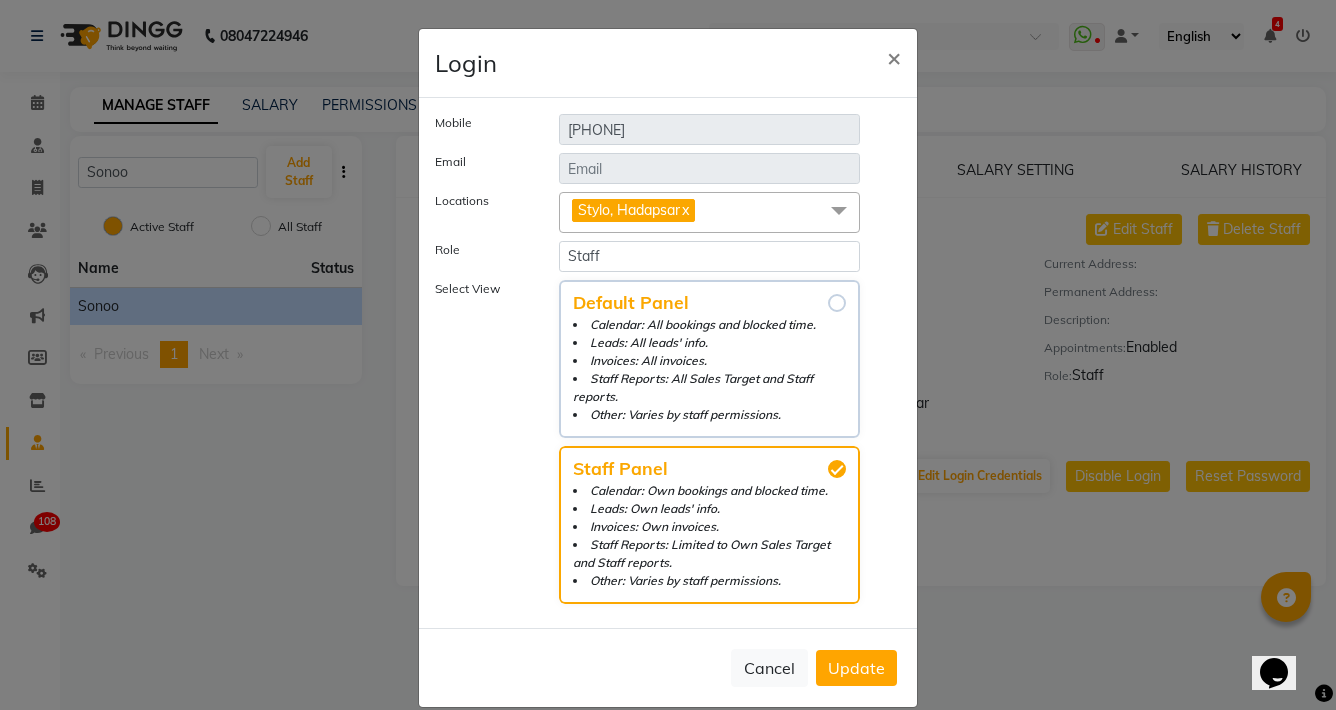 click on "Default Panel Calendar: All bookings and blocked time. Leads: All leads' info. Invoices: All invoices. Staff Reports: All Sales Target and Staff reports. Other: Varies by staff permissions." at bounding box center (837, 303) 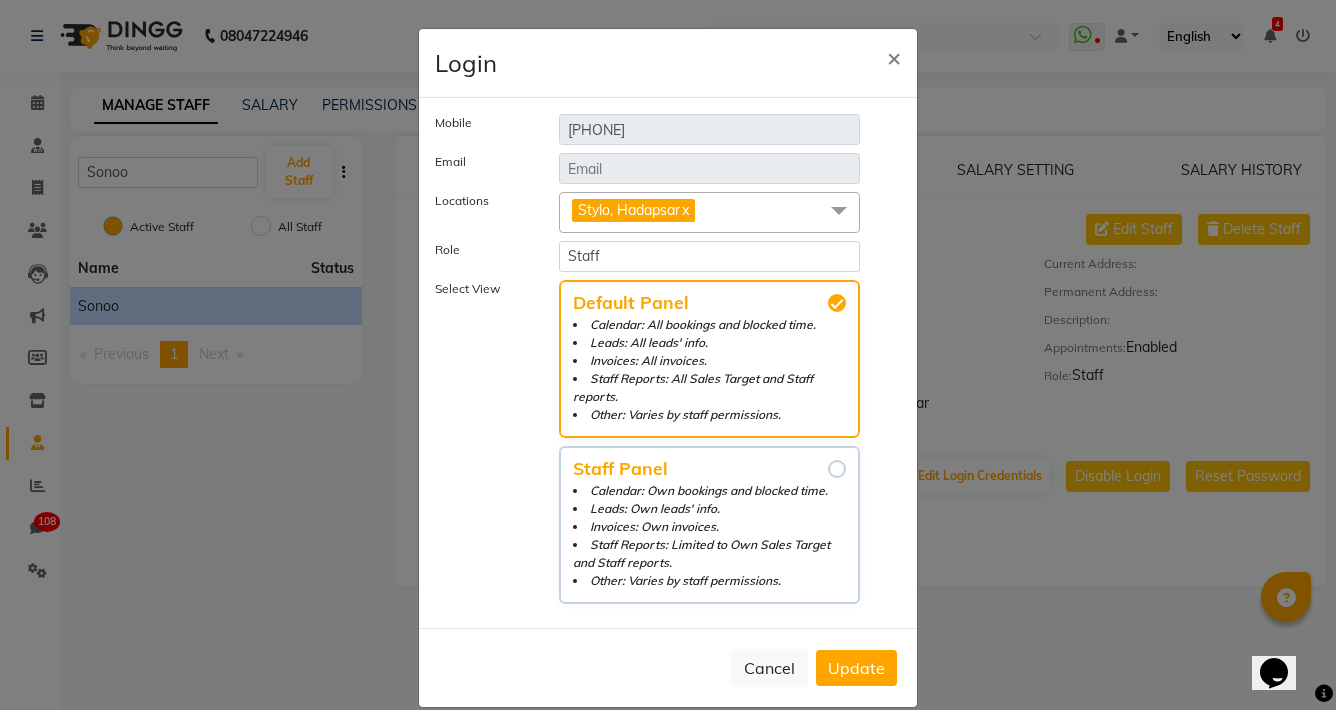 click on "Staff Panel Calendar: Own bookings and blocked time. Leads: Own leads' info. Invoices: Own invoices. Staff Reports: Limited to Own Sales Target and Staff reports. Other: Varies by staff permissions." at bounding box center (837, 469) 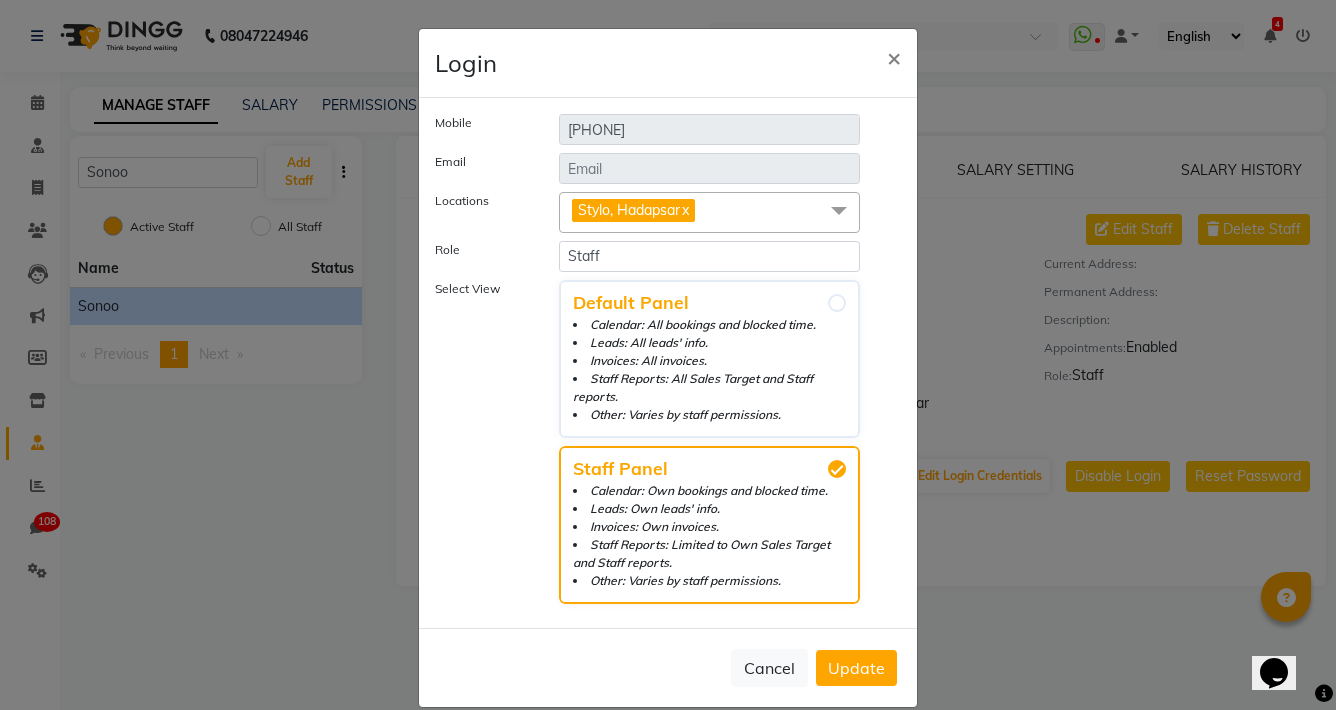 click on "Update" 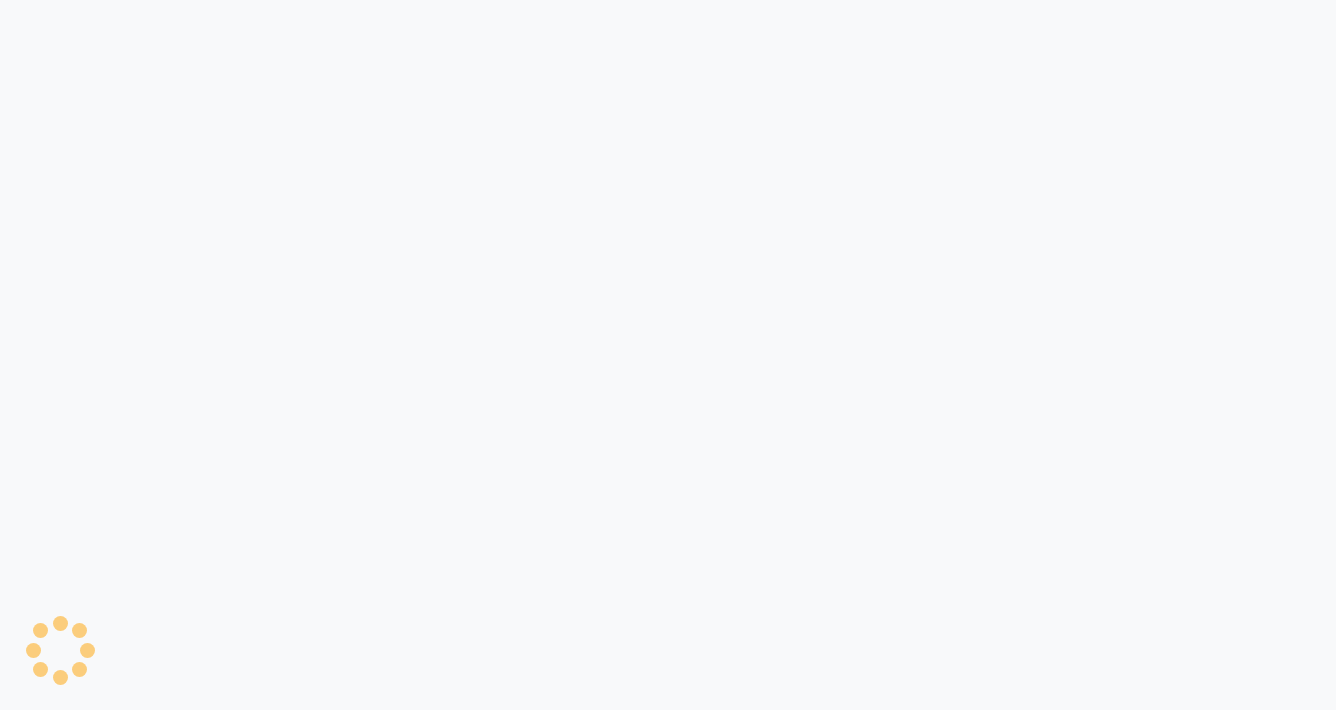 scroll, scrollTop: 0, scrollLeft: 0, axis: both 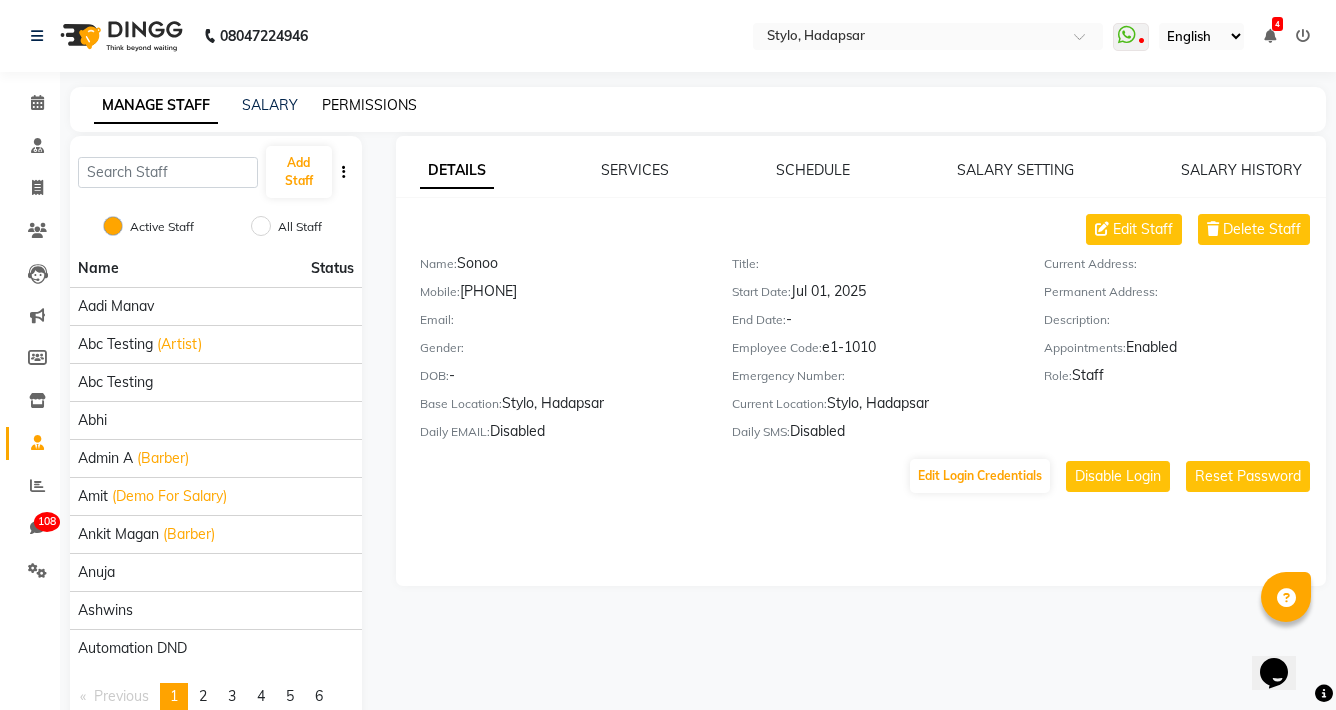 click on "PERMISSIONS" 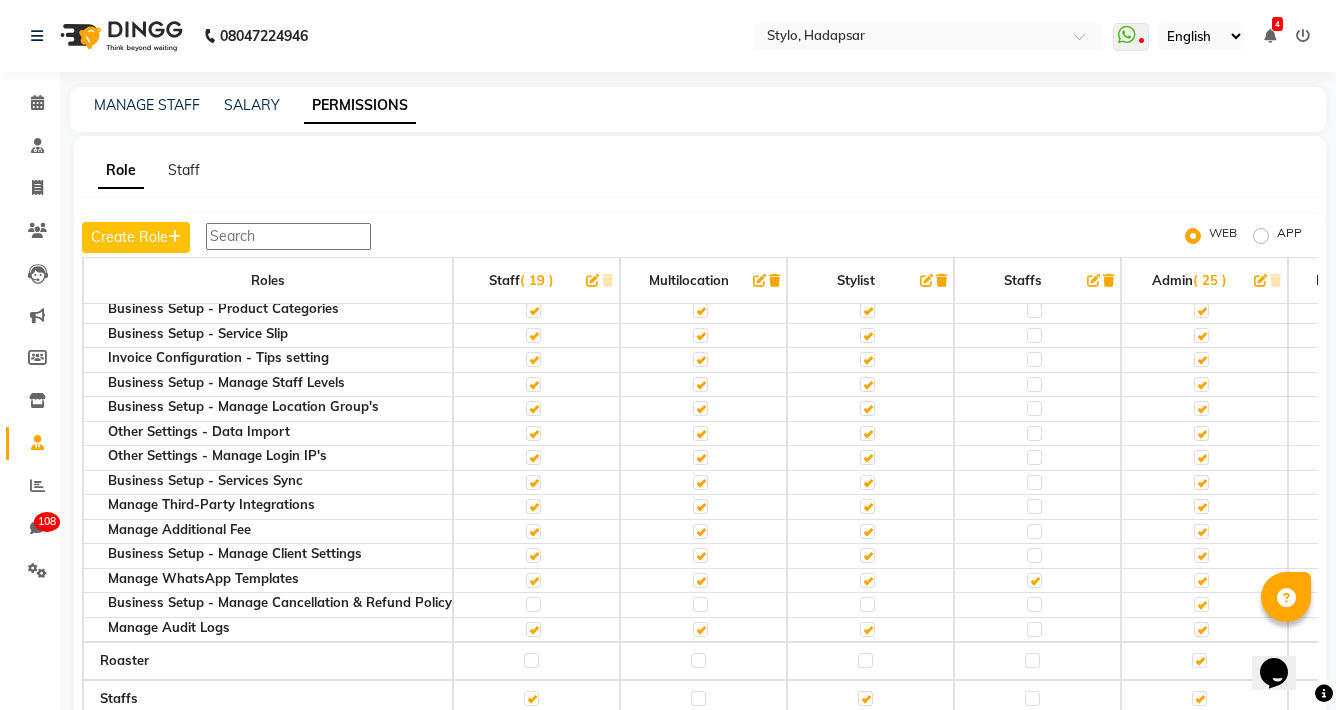 scroll, scrollTop: 1615, scrollLeft: 0, axis: vertical 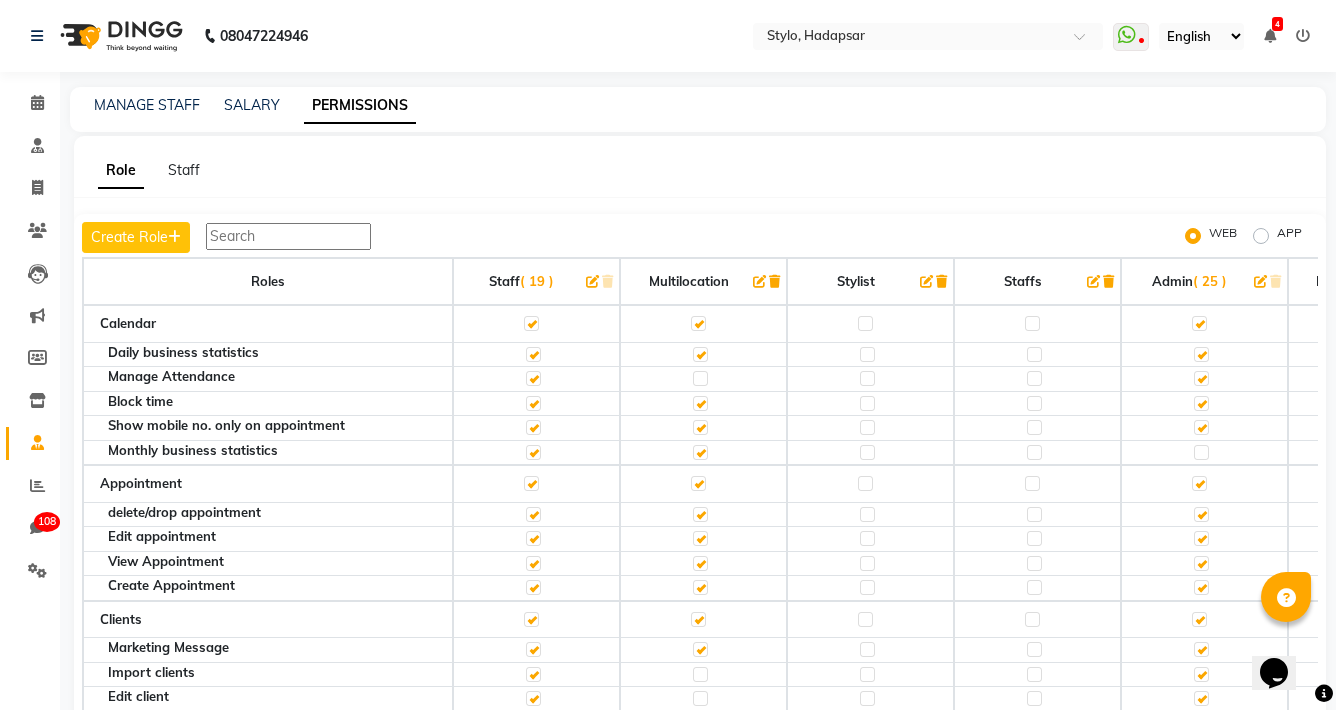 click on "Role Staff" 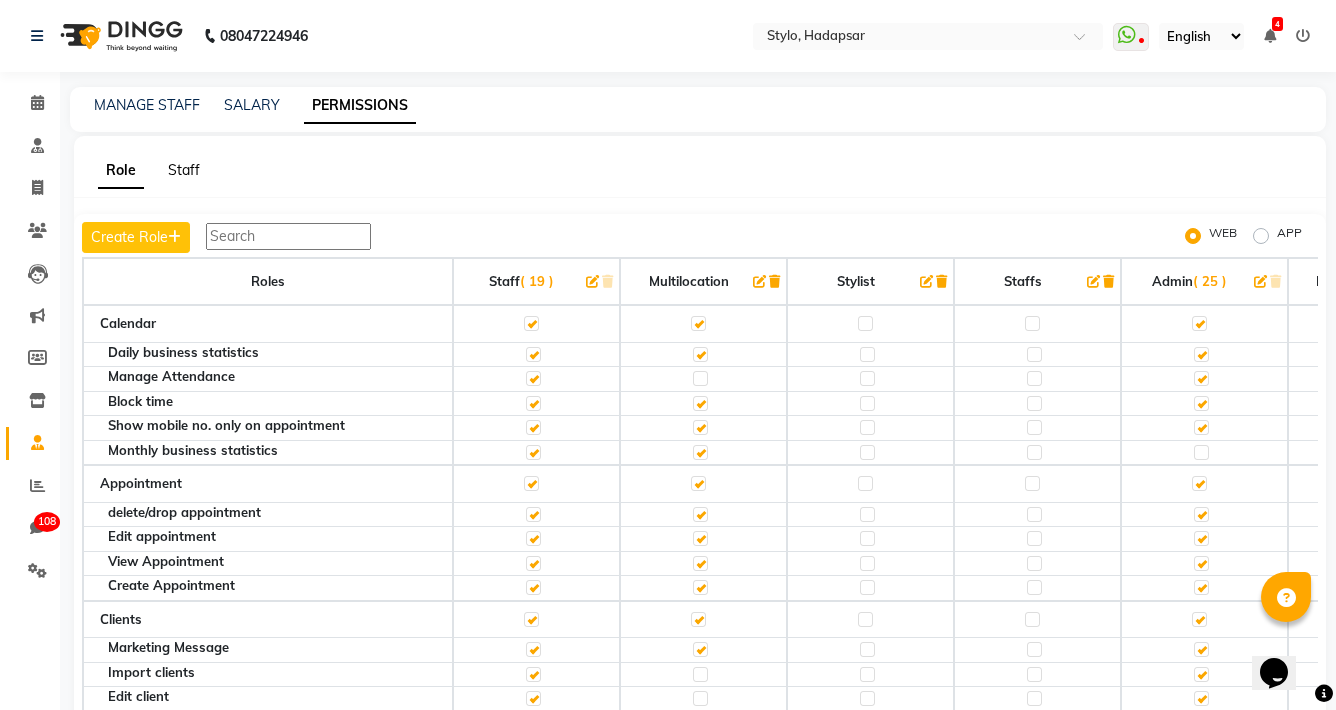 click on "Staff" 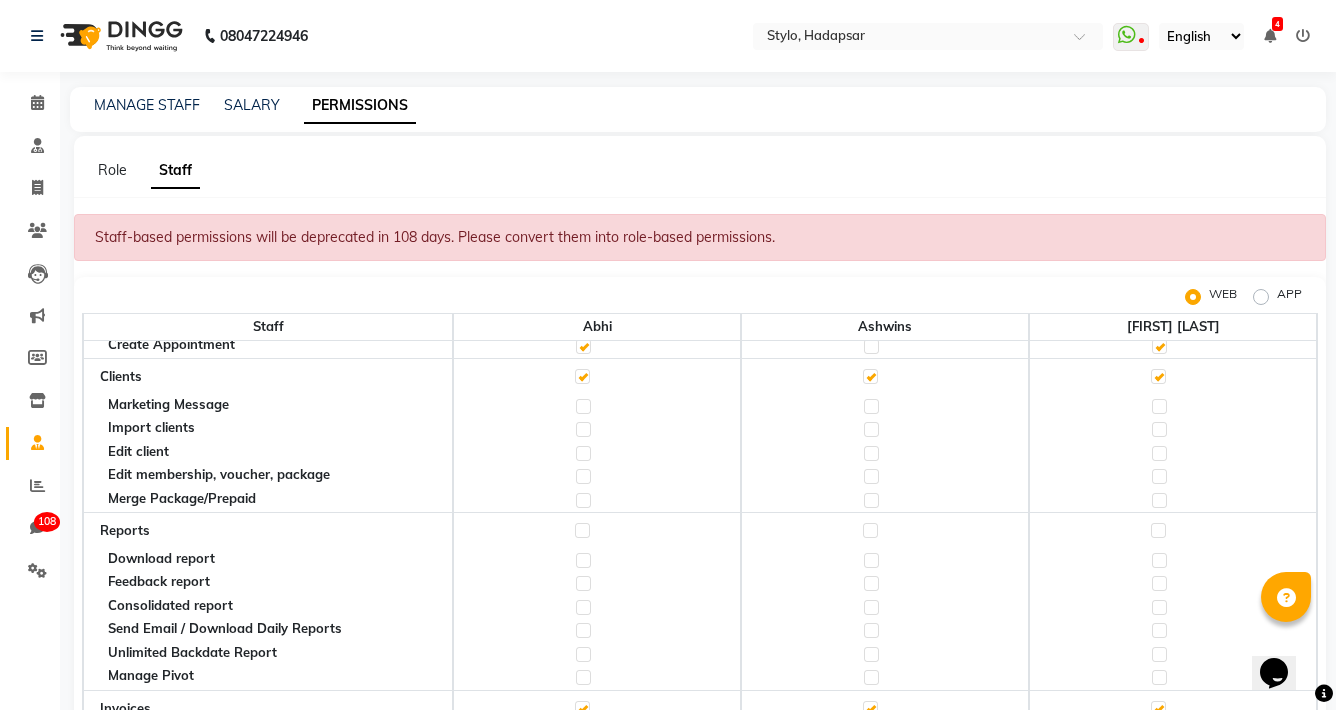 scroll, scrollTop: 0, scrollLeft: 0, axis: both 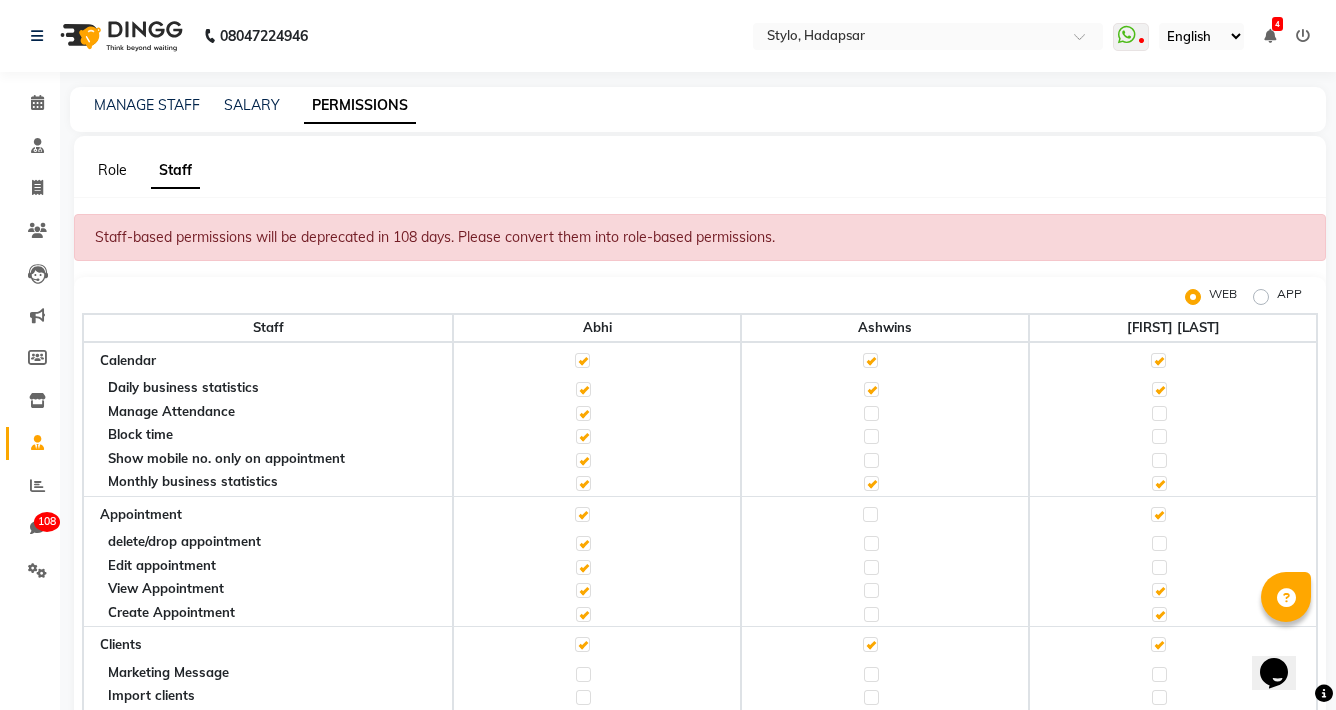 click on "Role" 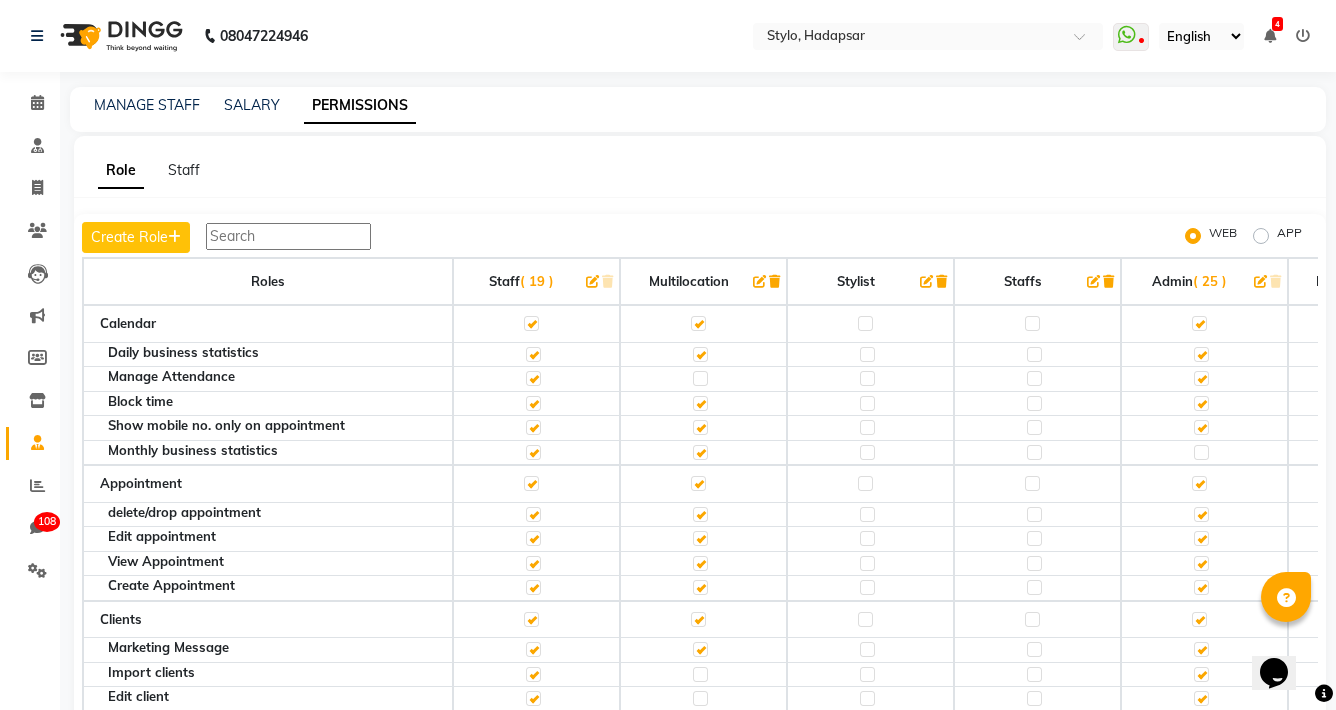 click on "( 19 )" 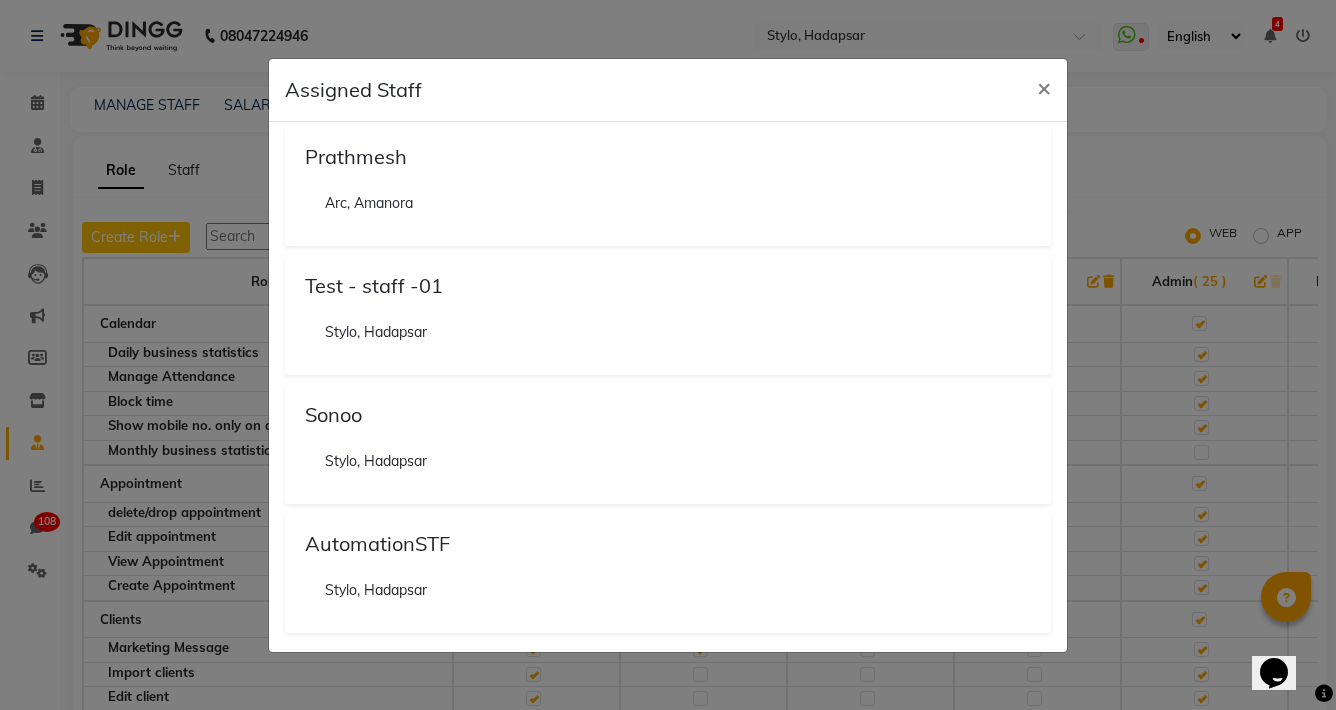 scroll, scrollTop: 2583, scrollLeft: 0, axis: vertical 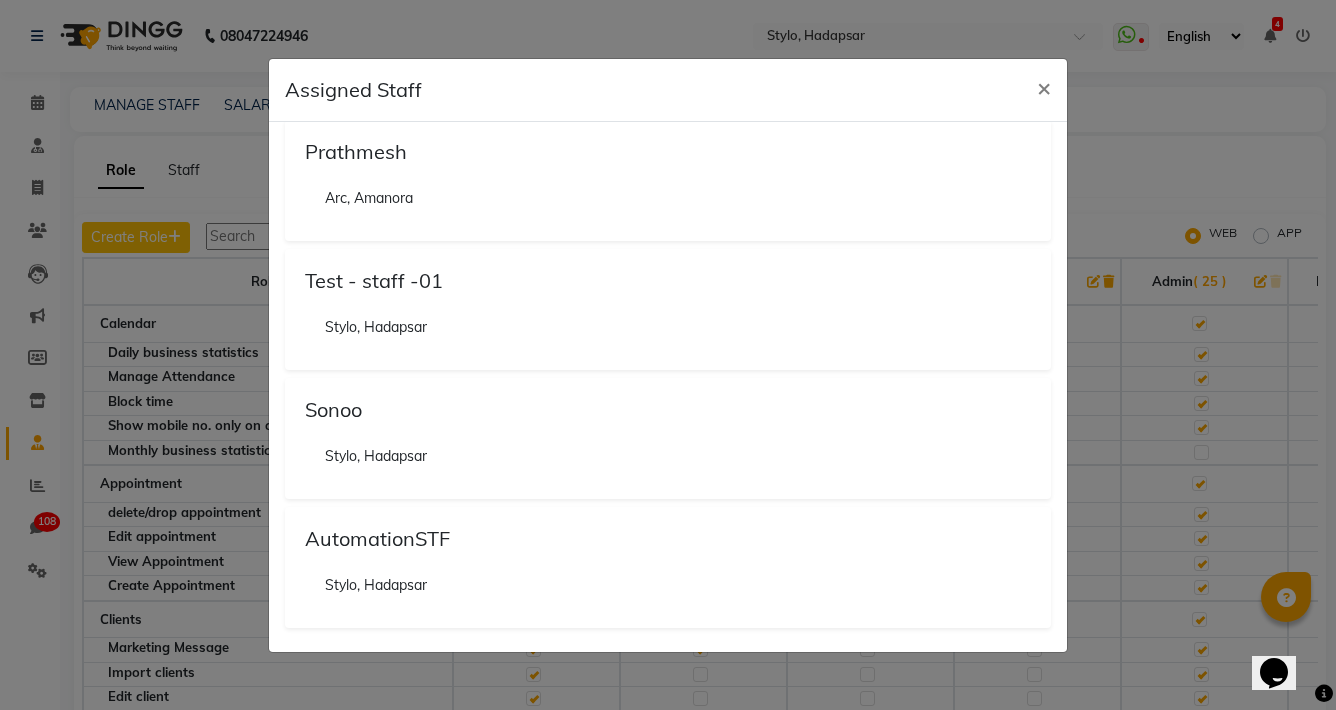 click on "Stylo, Hadapsar" 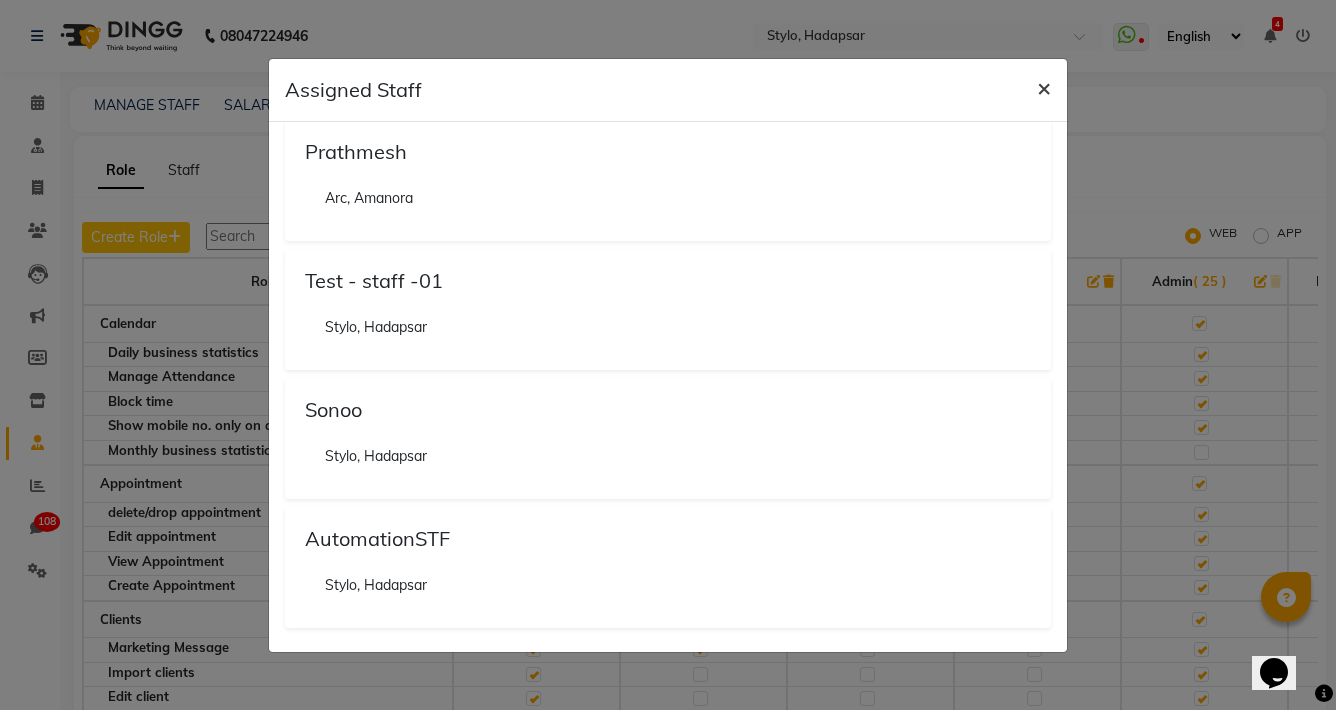 click on "×" 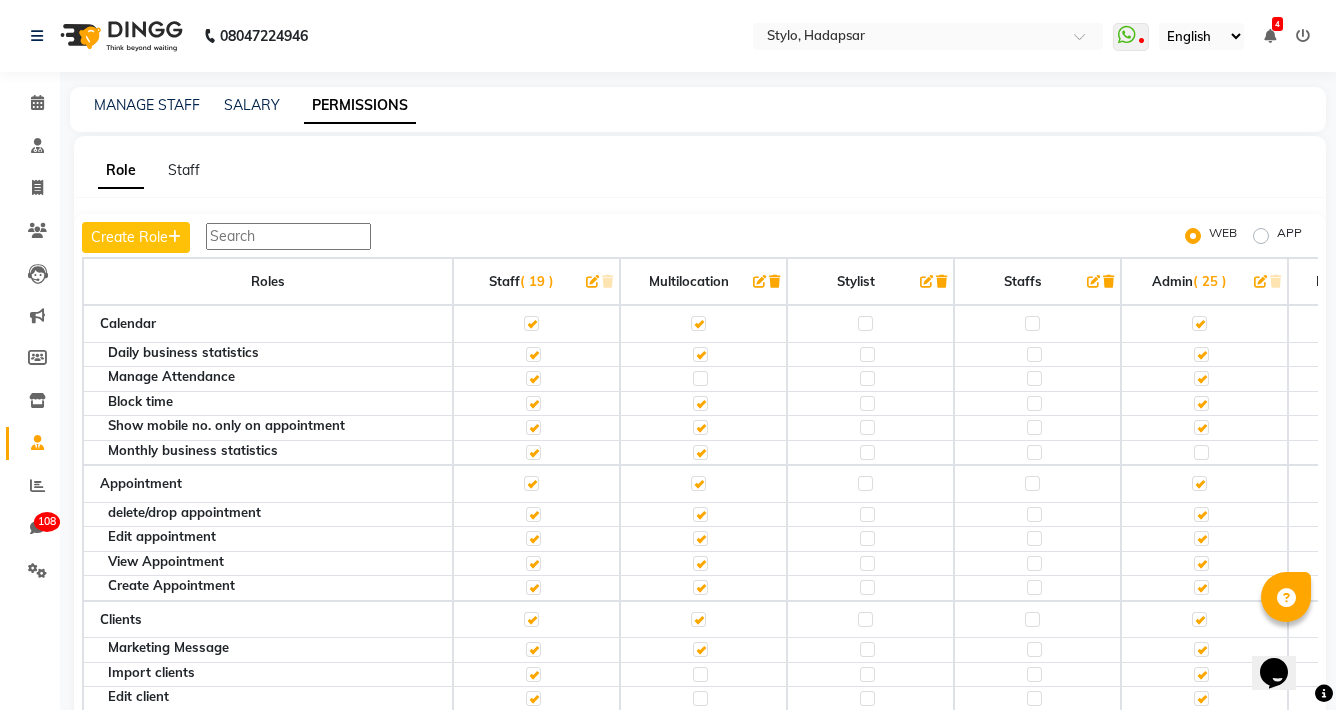 scroll, scrollTop: 0, scrollLeft: 0, axis: both 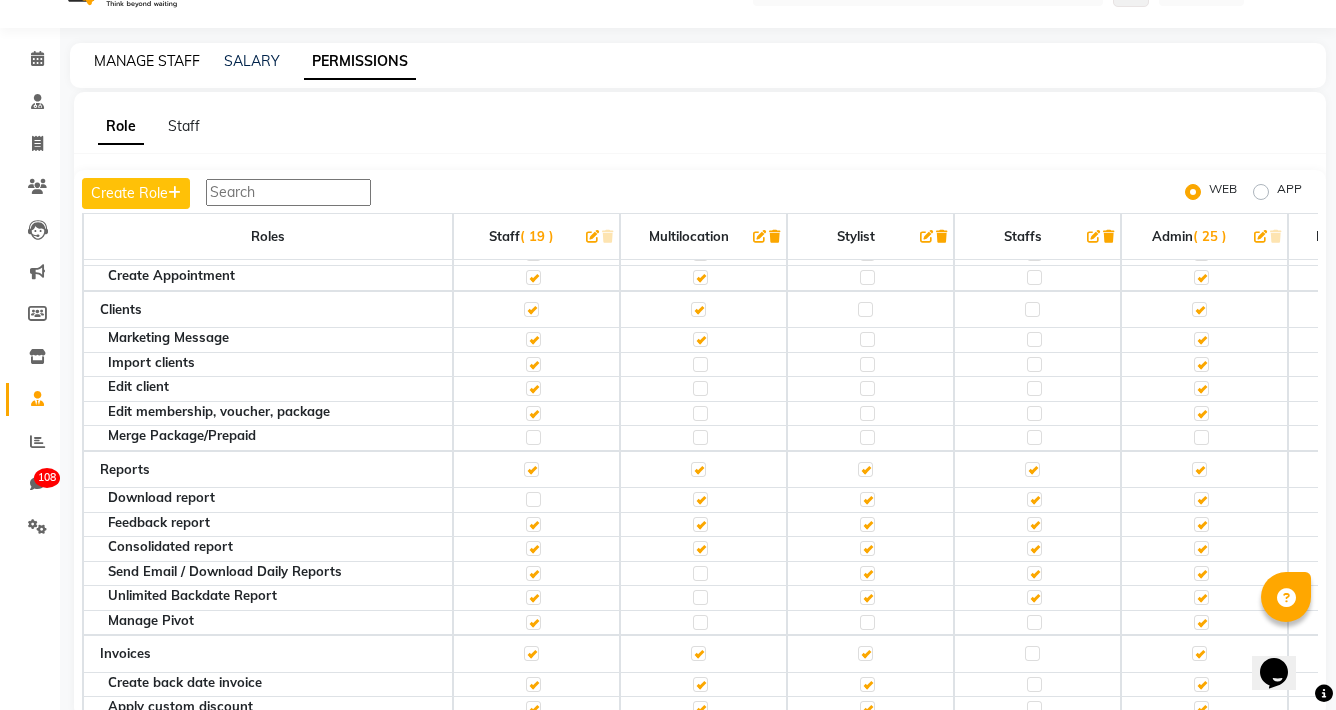 click on "MANAGE STAFF" 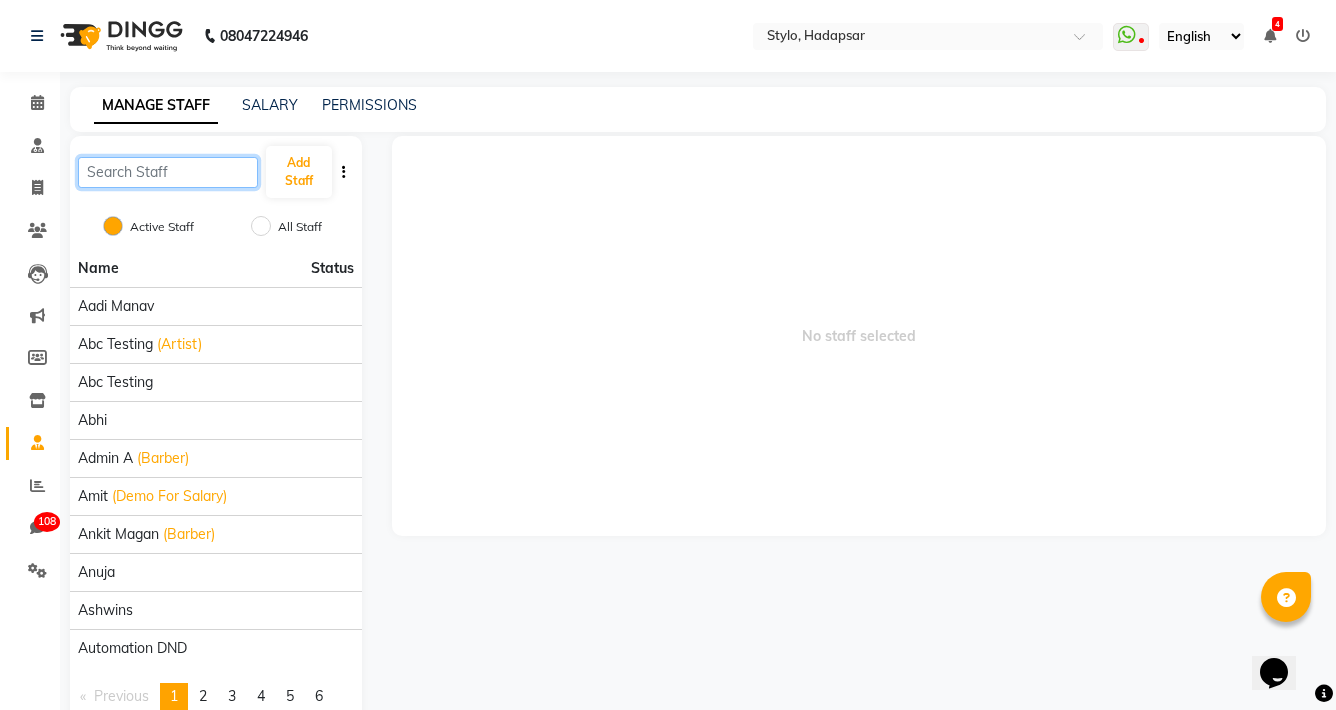 click 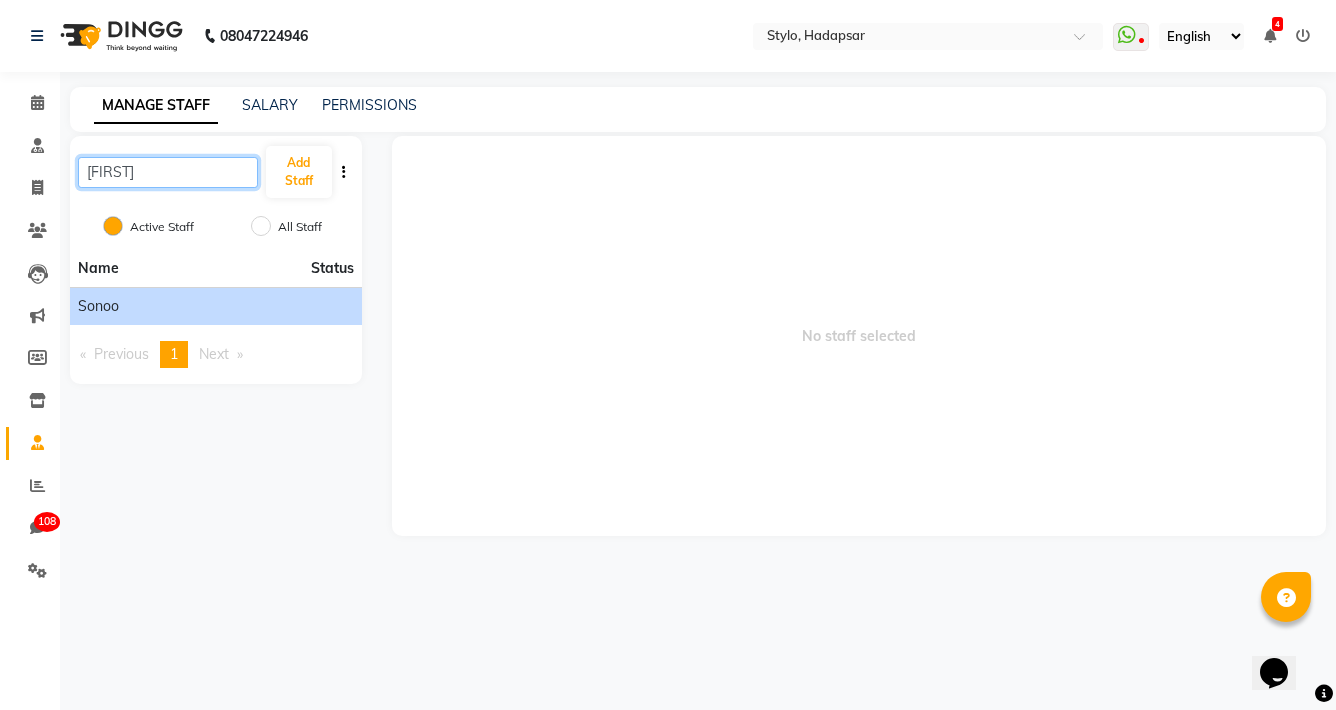 type on "[FIRST]" 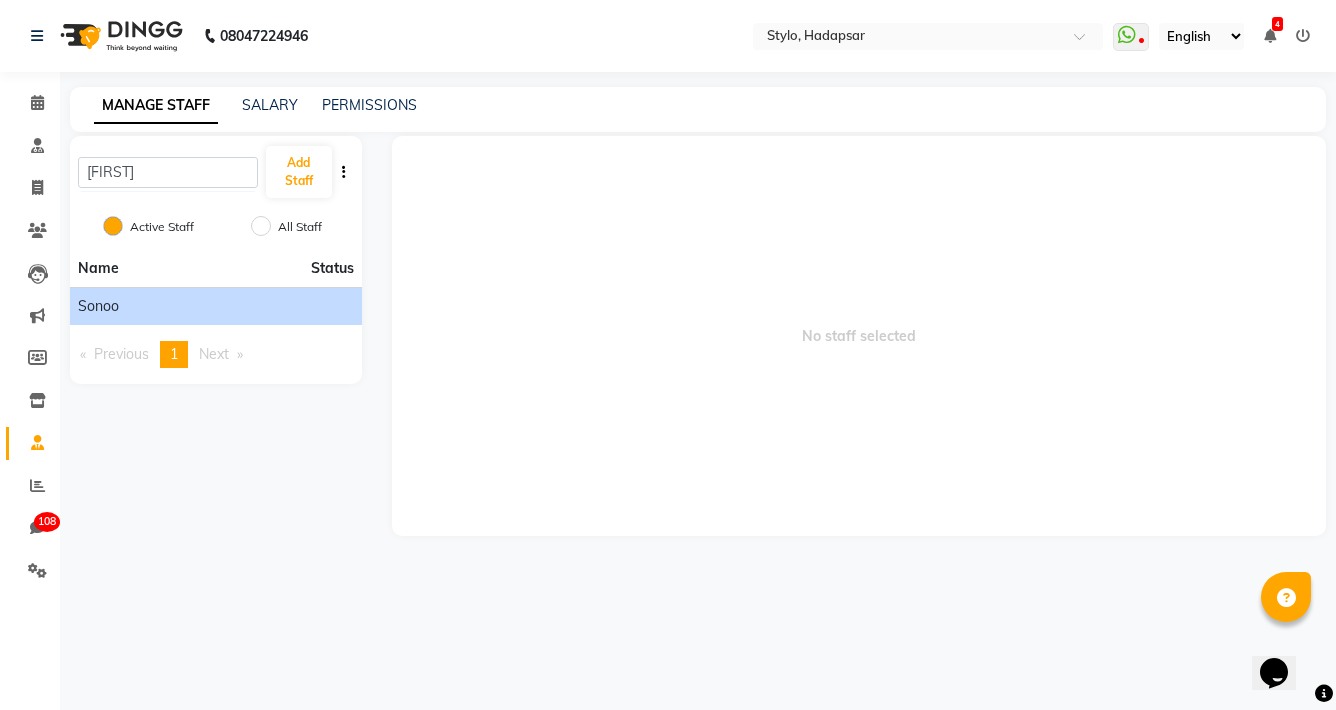 click on "Sonoo" 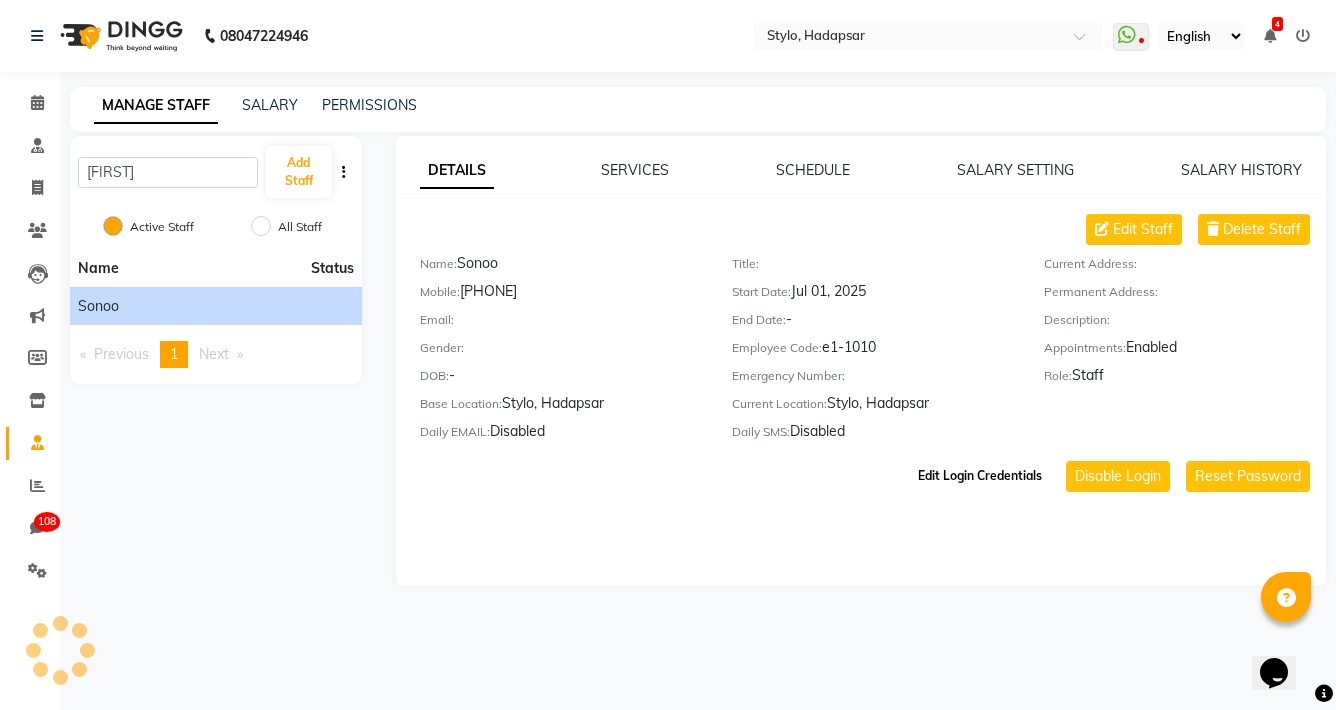 click on "Edit Login Credentials" 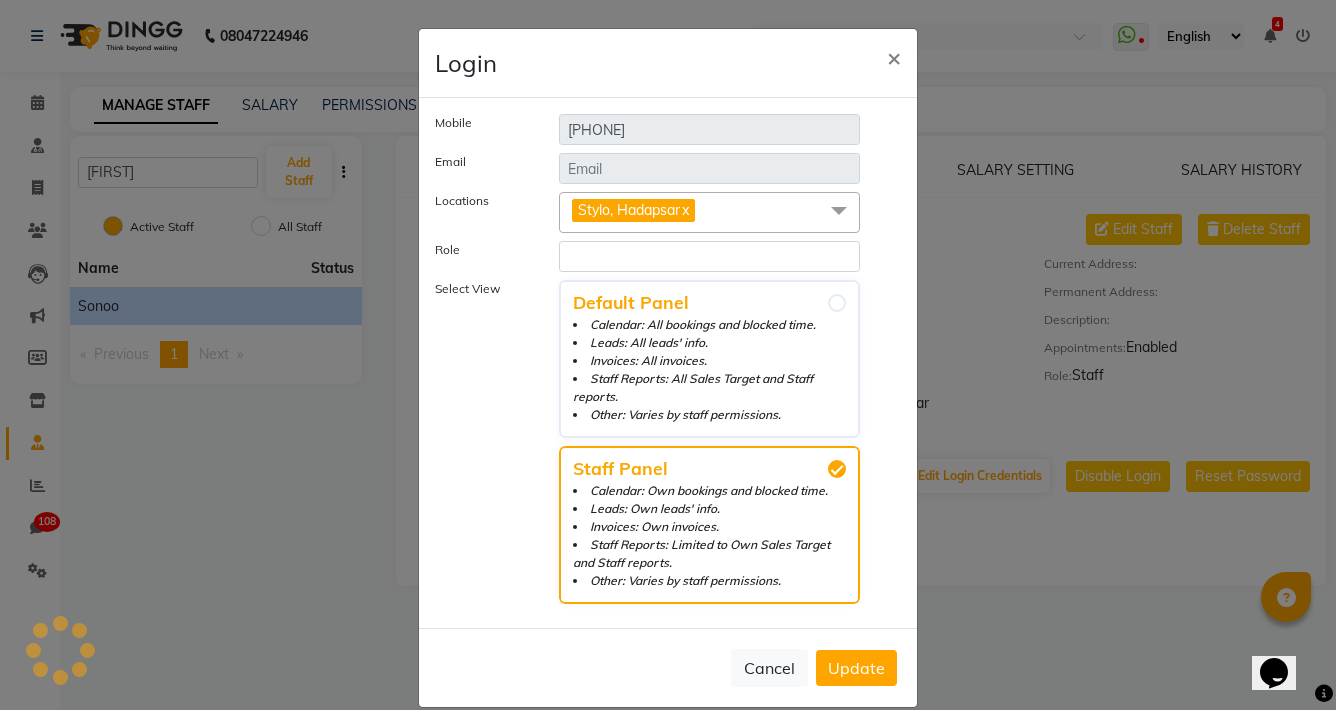 select on "3" 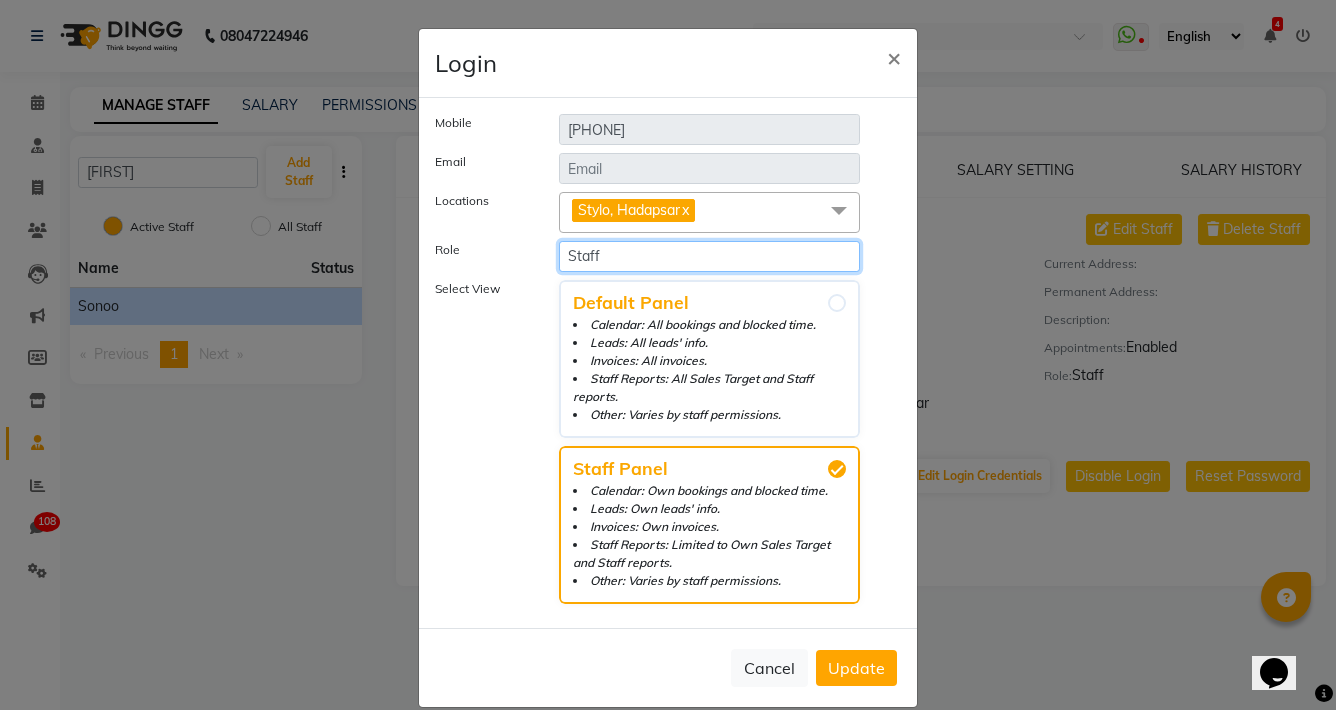 click on "Select Role Staff Multilocation Stylist Staffs Admin Manager Testing Role Automation Role DND Automation testerss check help dingg admin testing Stylist at Branch" 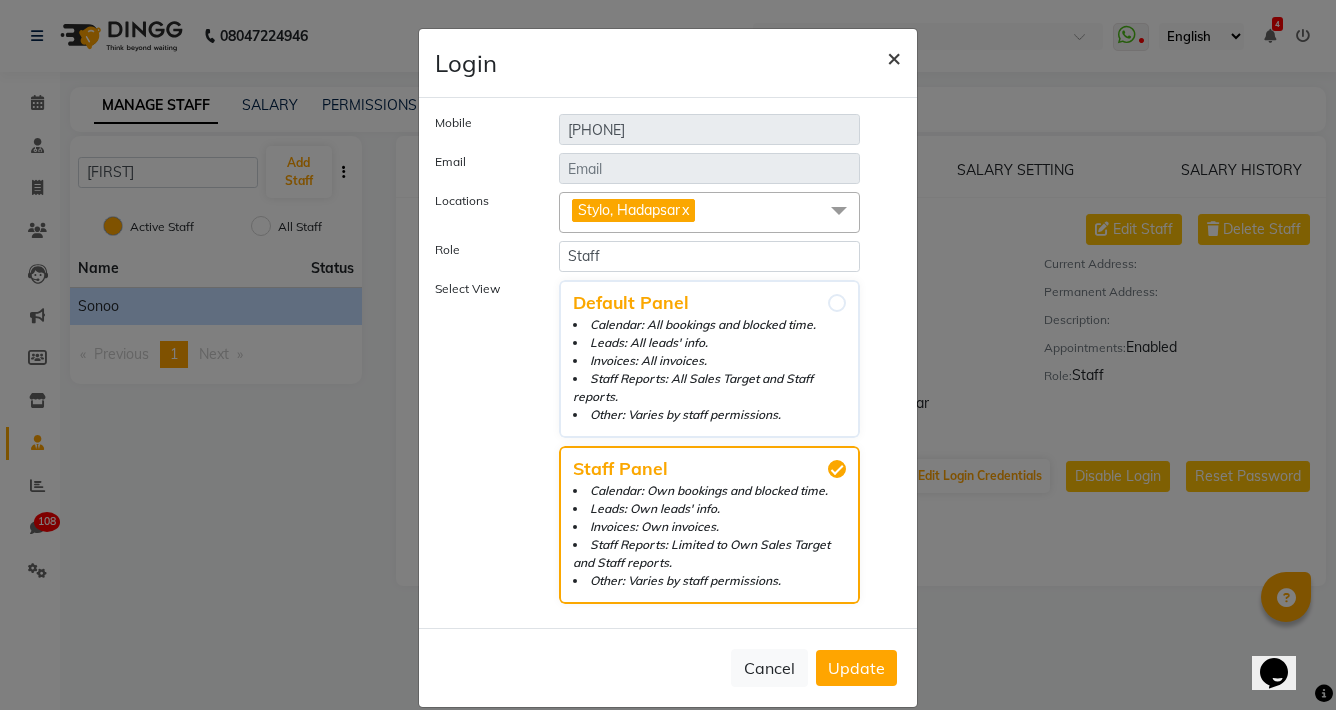 click on "×" 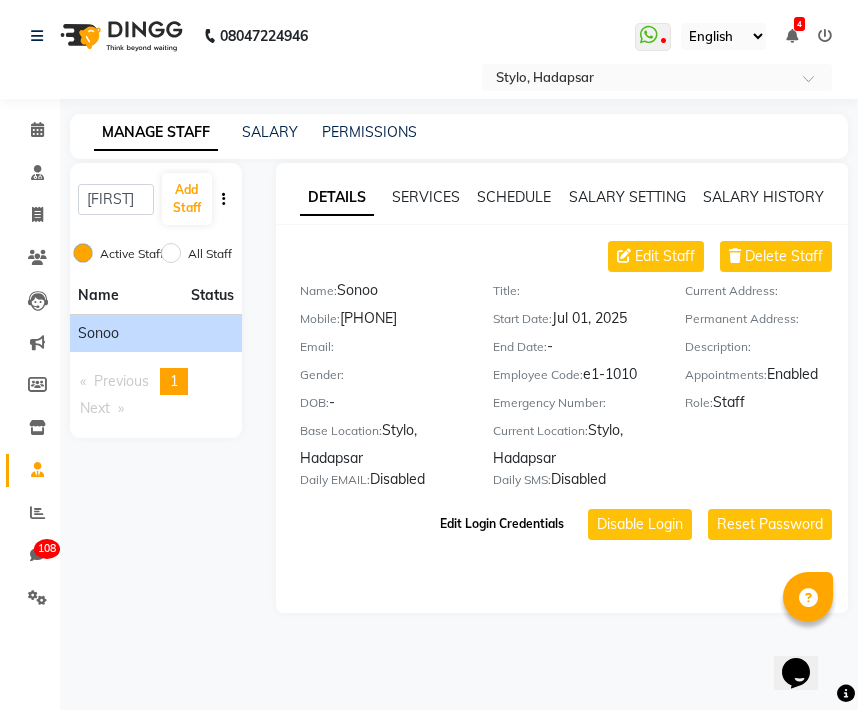 click on "Edit Login Credentials" 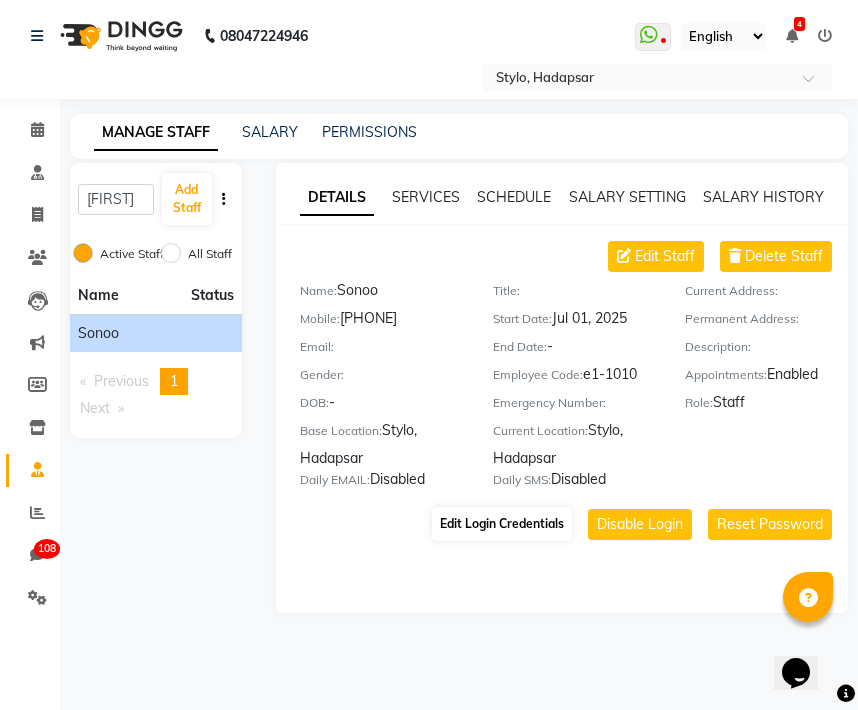 select on "3" 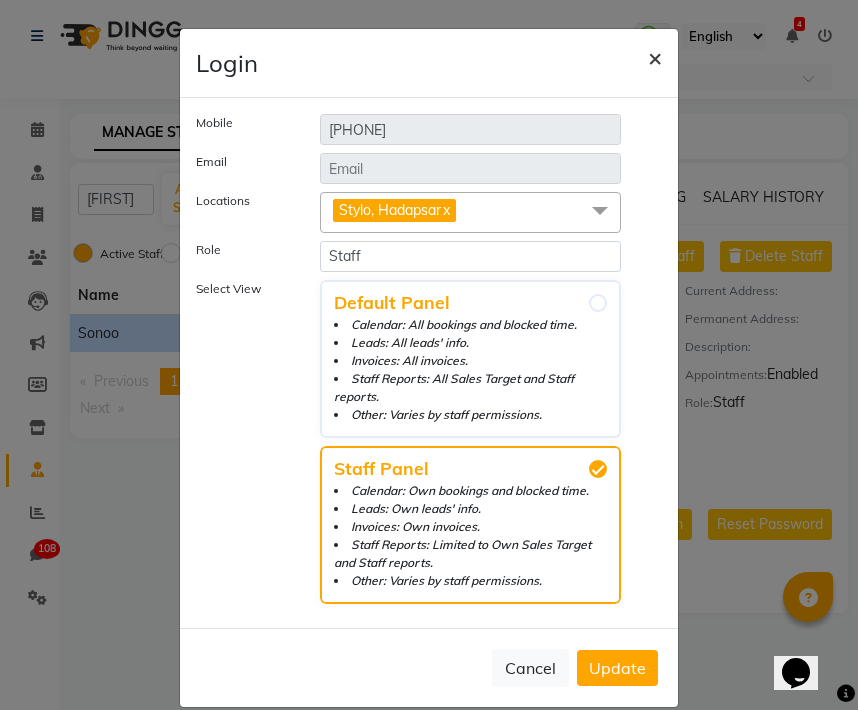 click on "×" 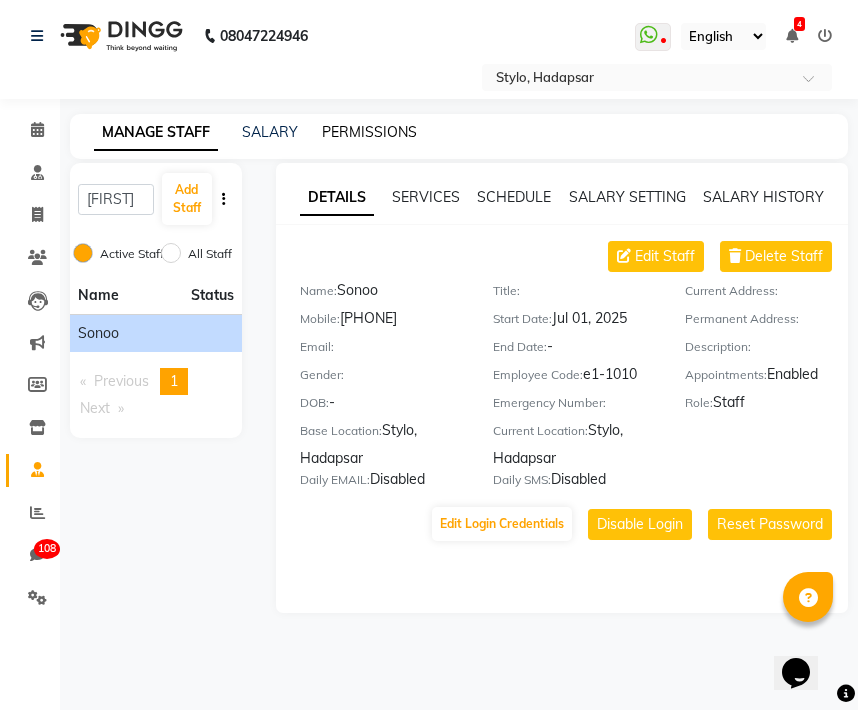 click on "PERMISSIONS" 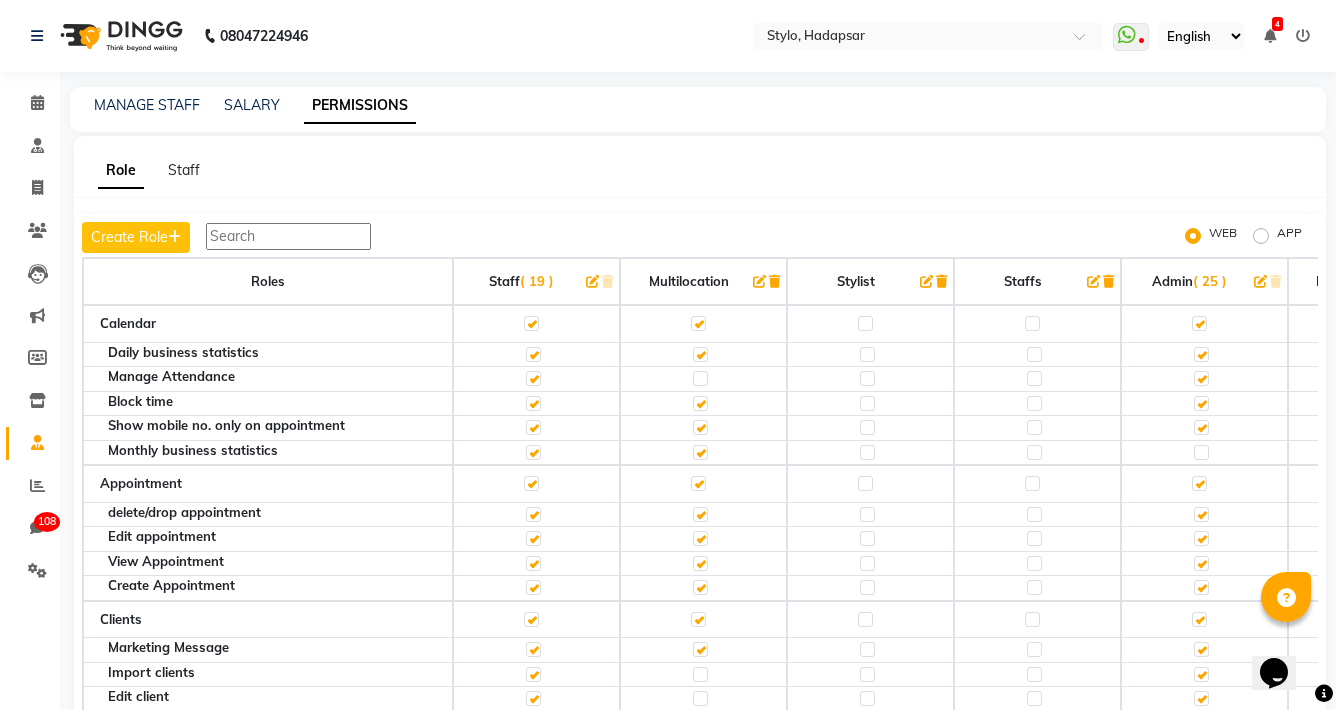 click on "APP" 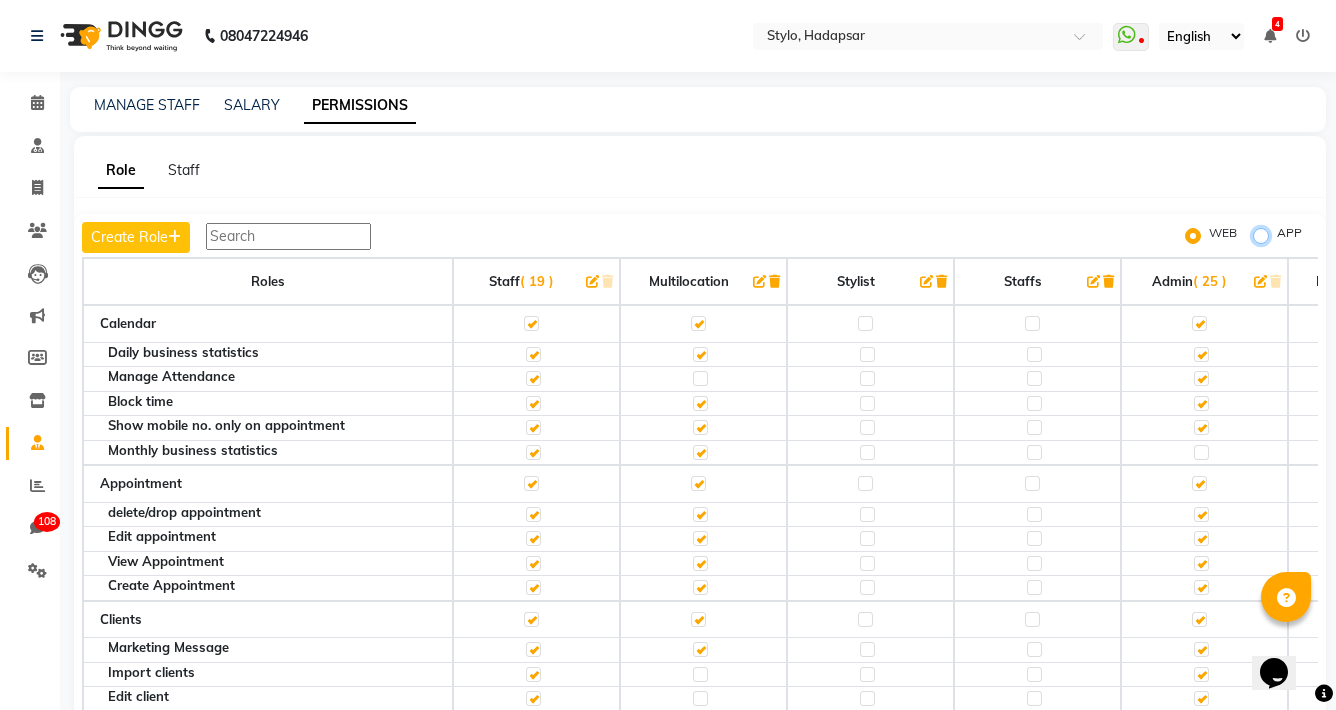 click on "APP" at bounding box center (1264, 236) 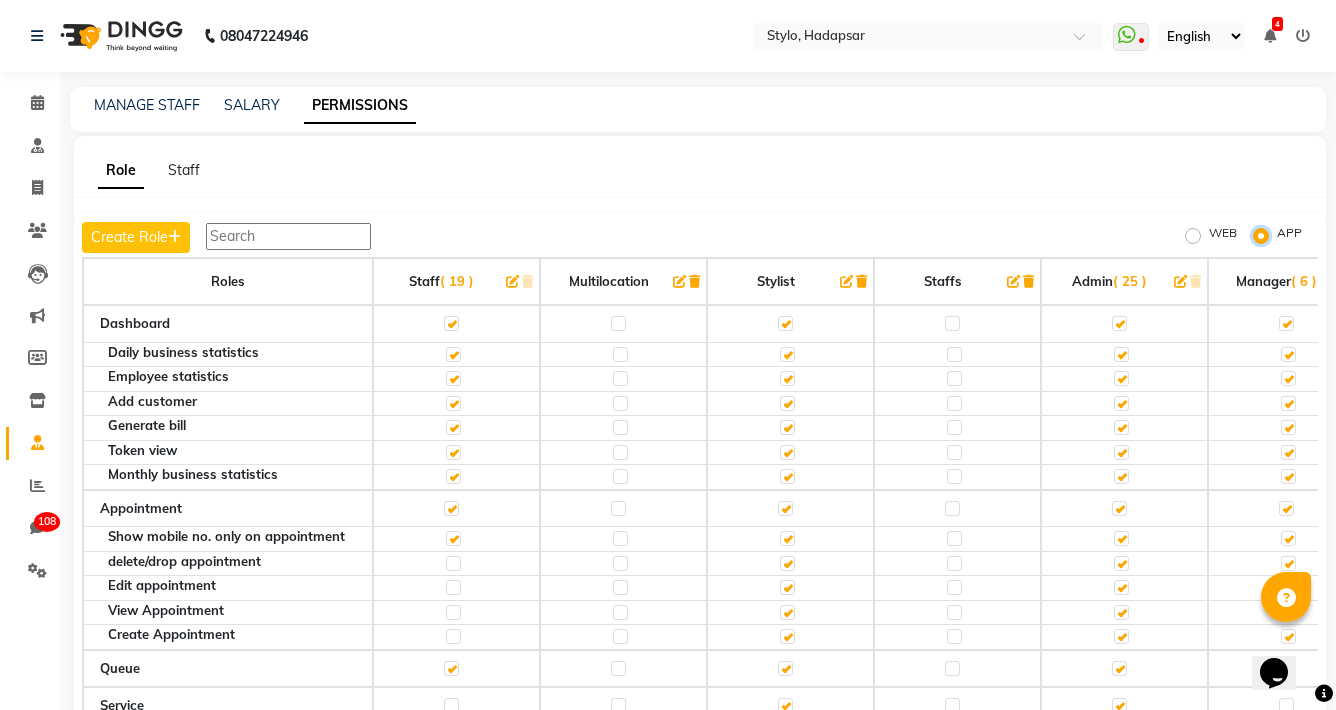 scroll, scrollTop: 46, scrollLeft: 0, axis: vertical 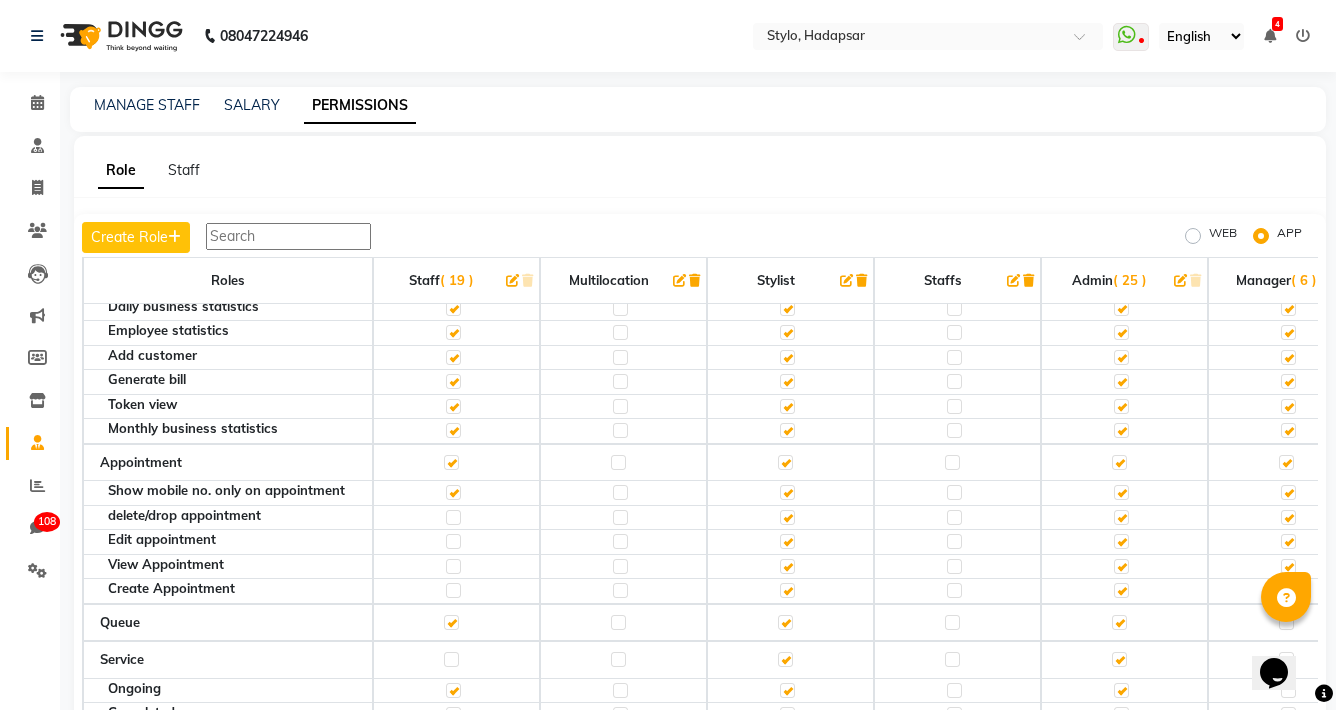click 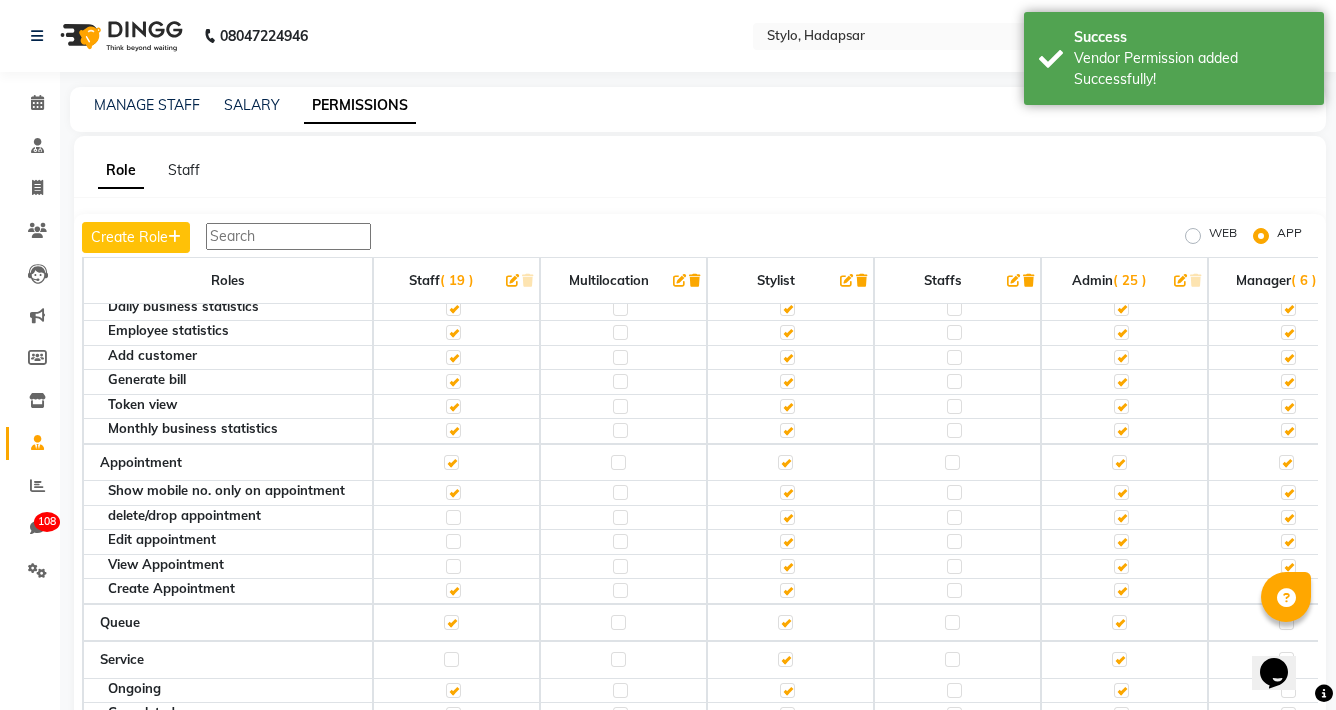 click 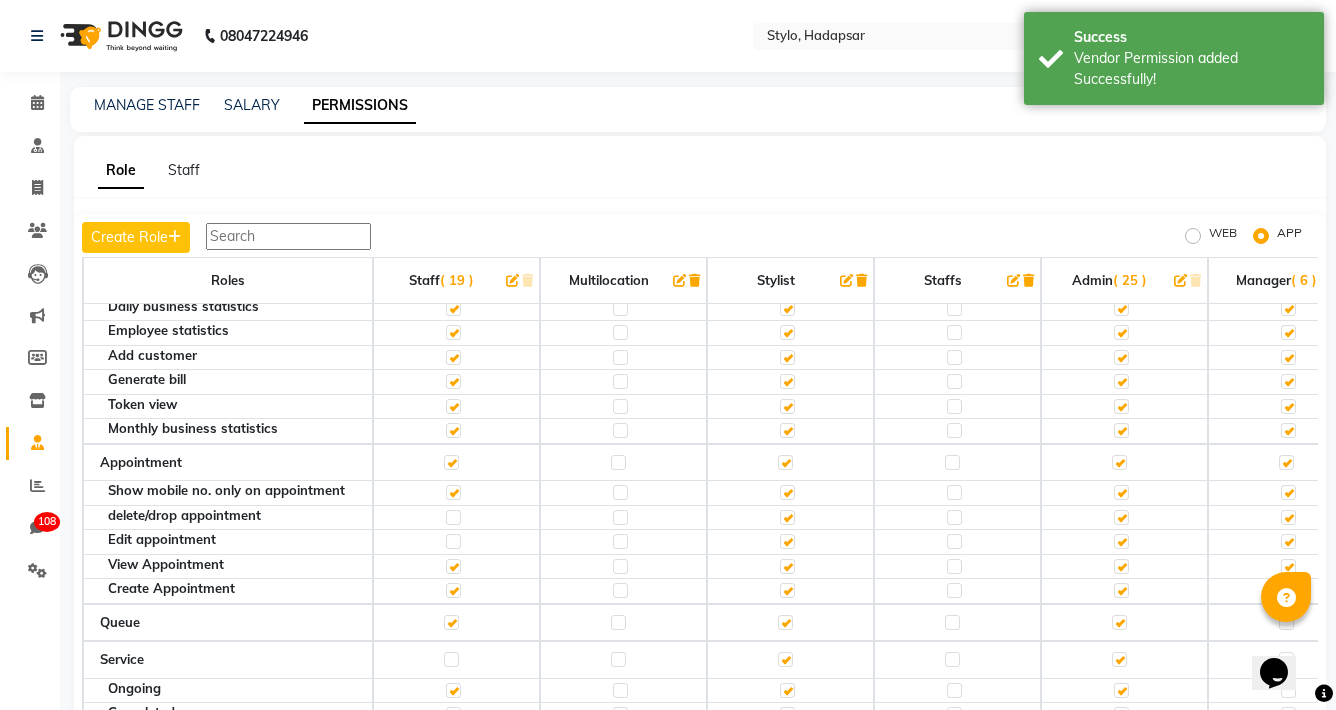 click 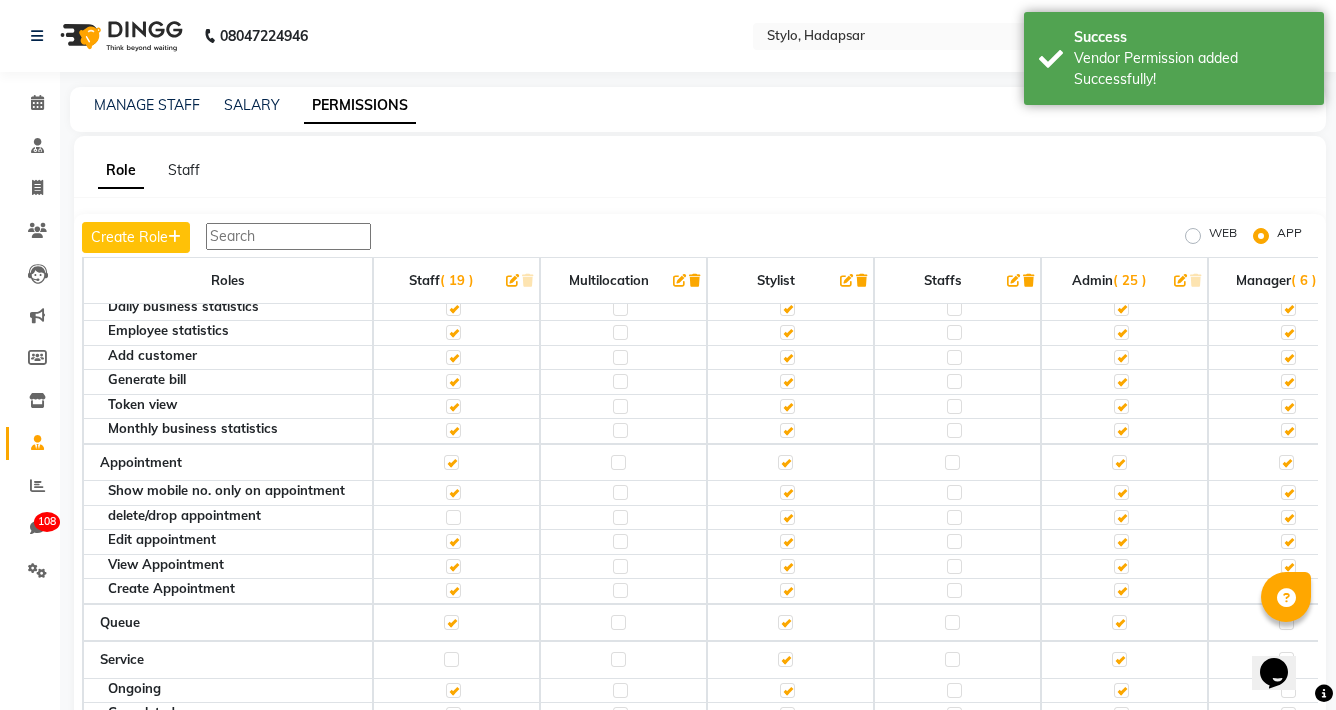click 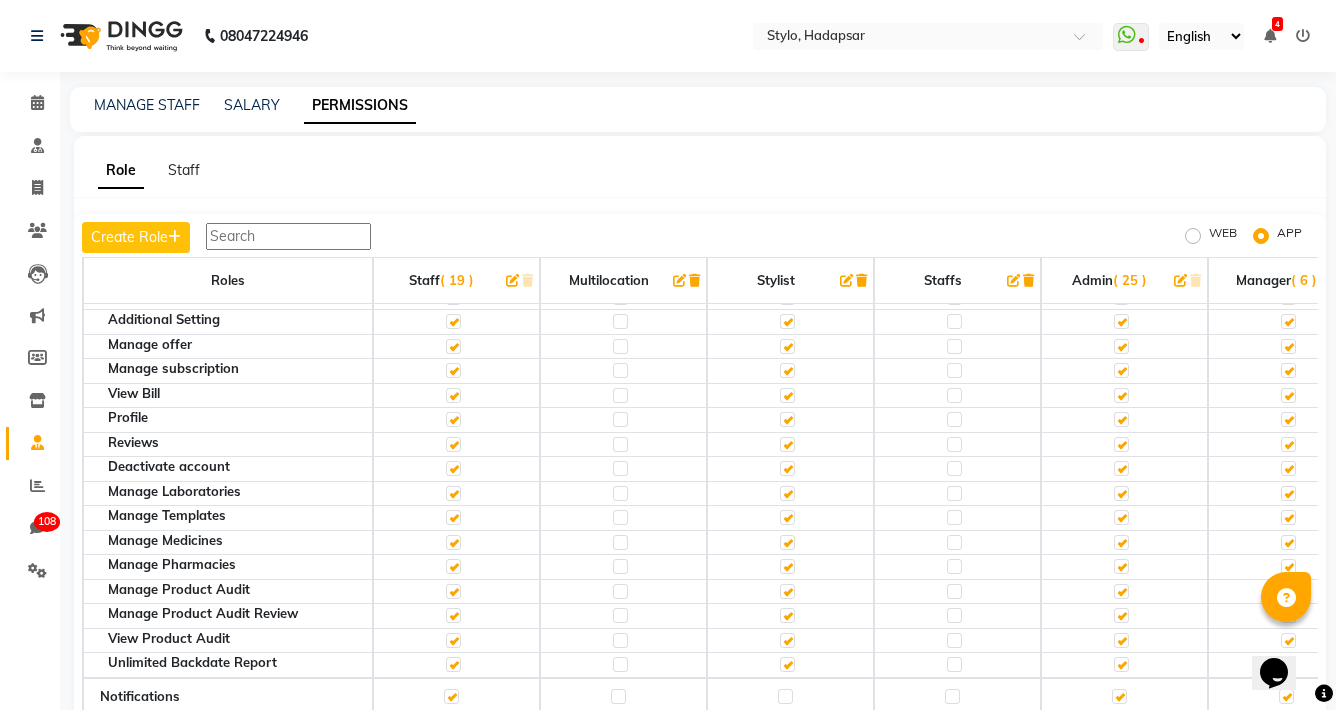 scroll, scrollTop: 704, scrollLeft: 0, axis: vertical 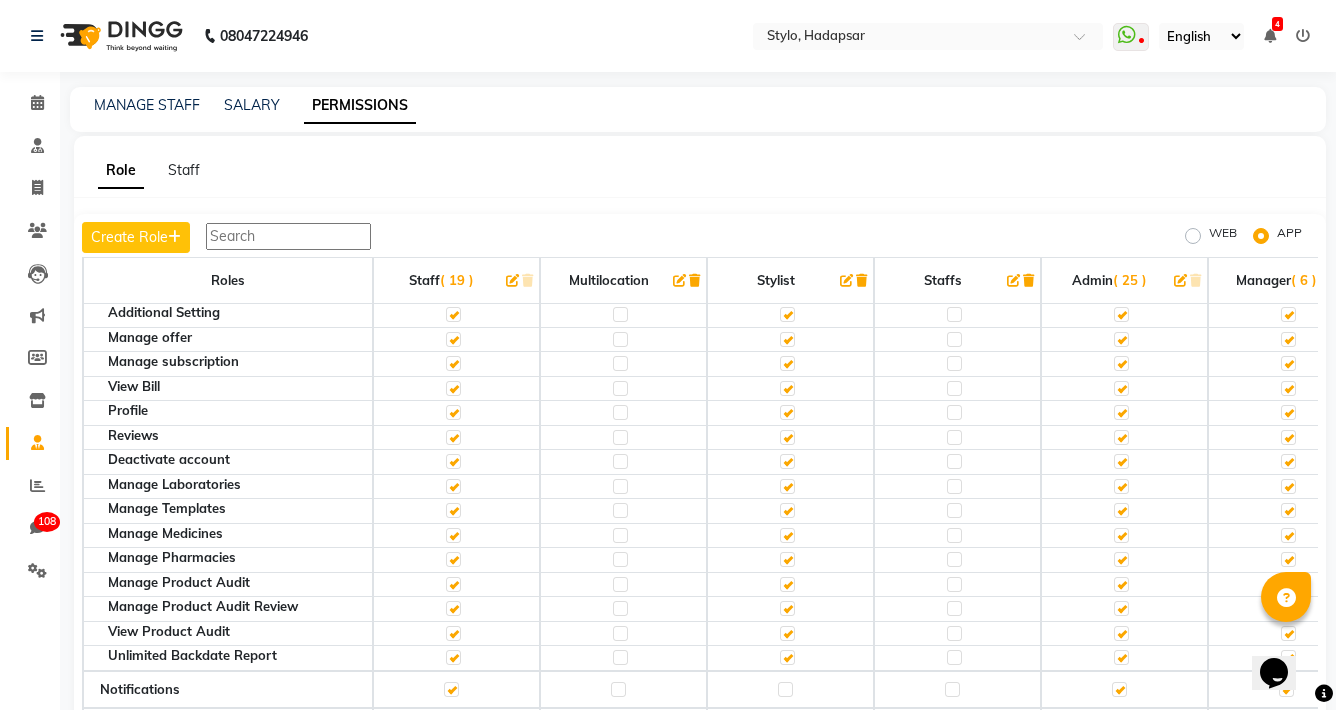 click 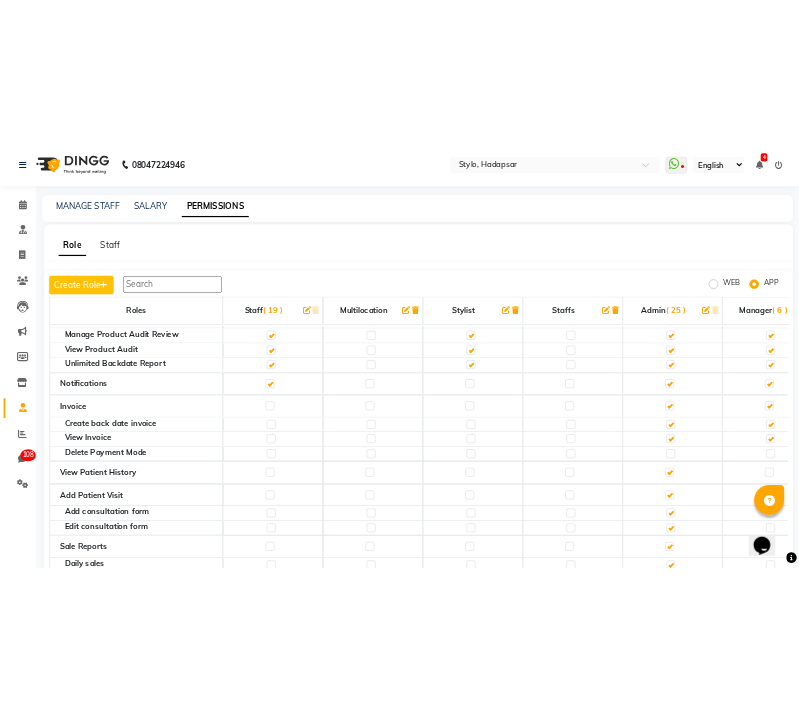 scroll, scrollTop: 992, scrollLeft: 0, axis: vertical 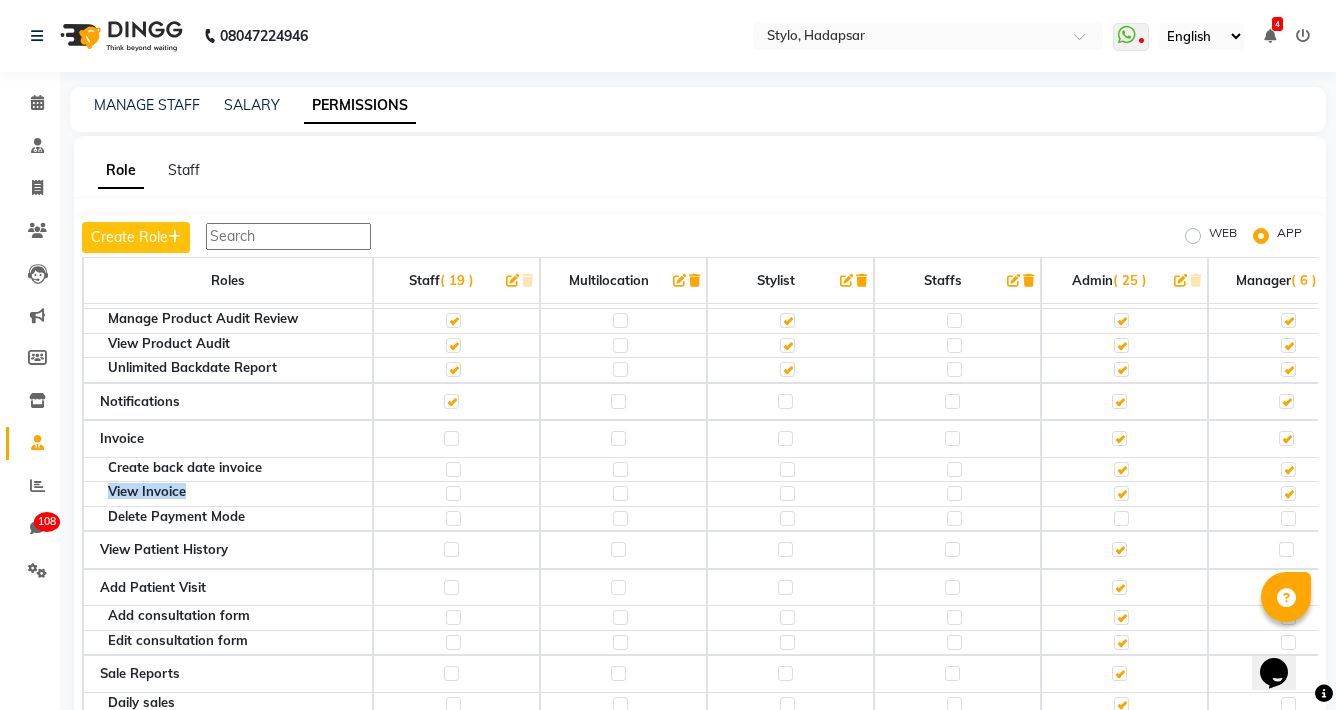 drag, startPoint x: 186, startPoint y: 495, endPoint x: 90, endPoint y: 492, distance: 96.04687 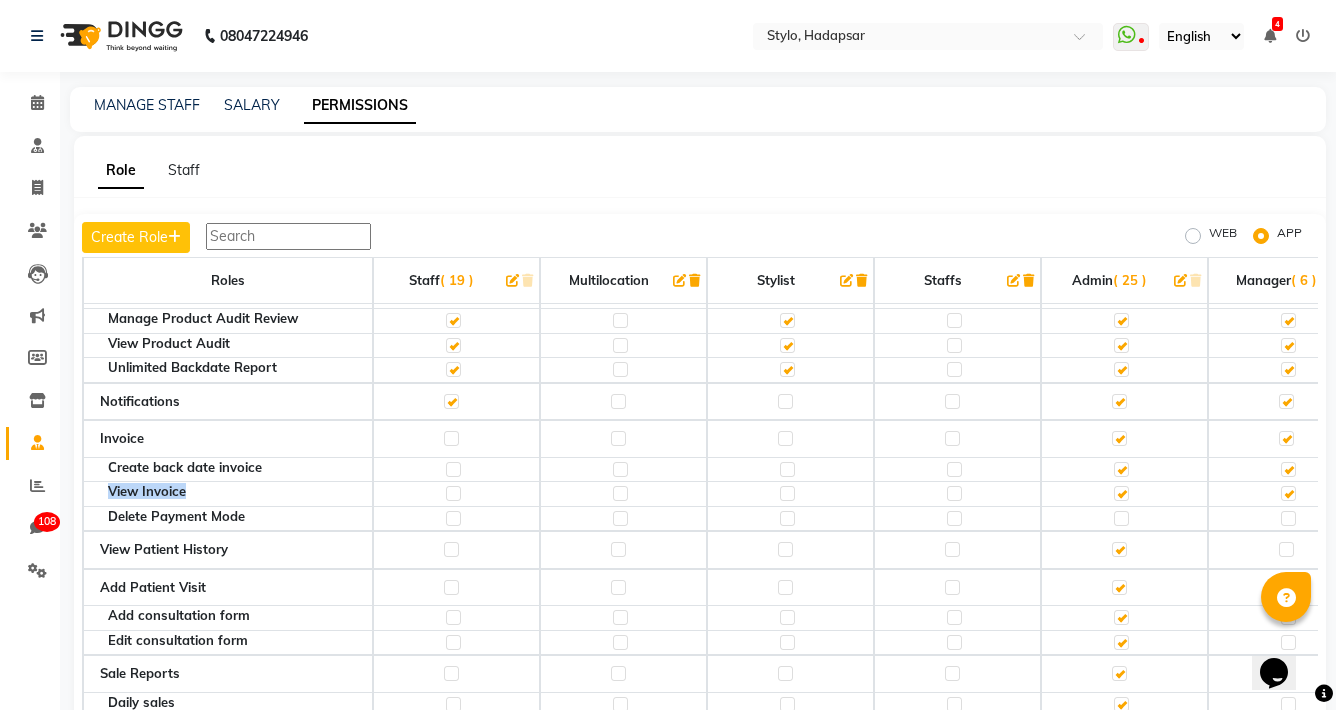 click on "View Invoice" 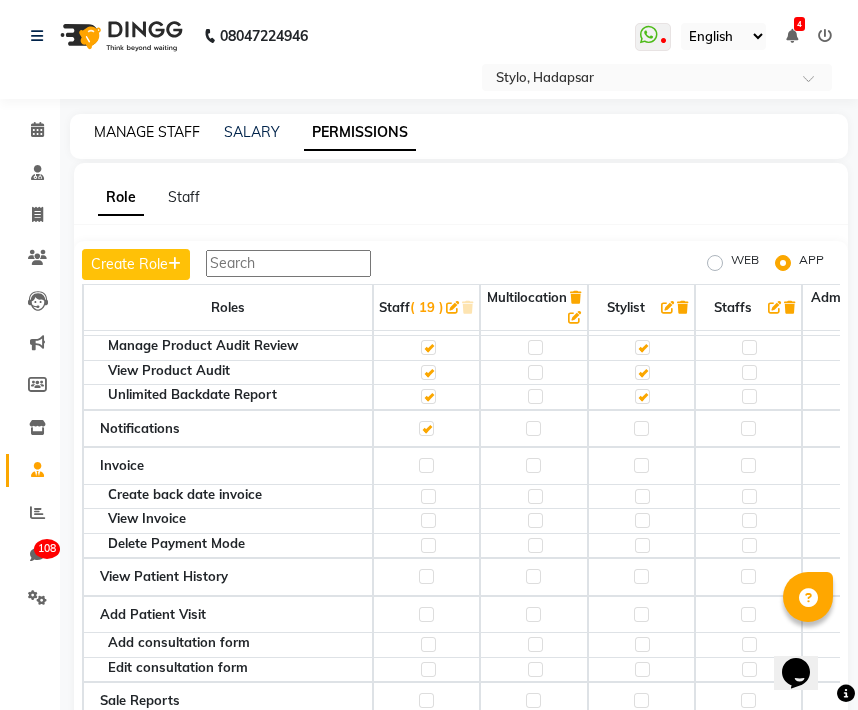 click on "MANAGE STAFF" 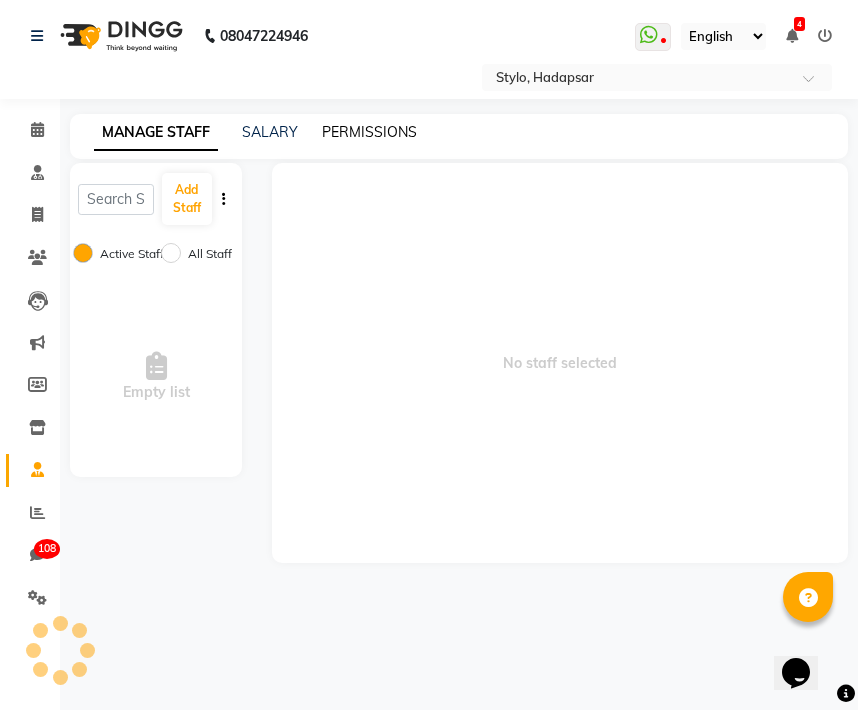 click on "PERMISSIONS" 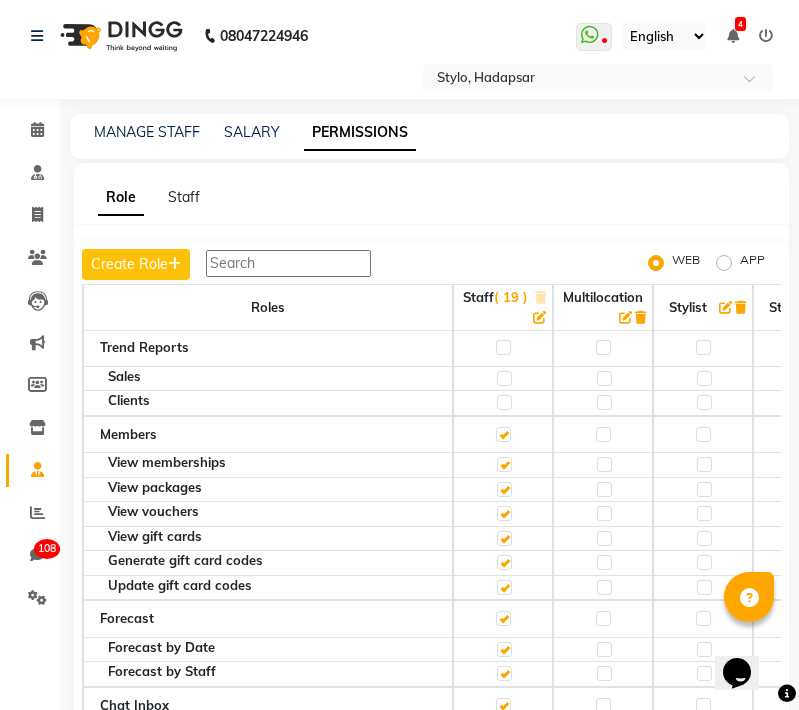 scroll, scrollTop: 7195, scrollLeft: 0, axis: vertical 